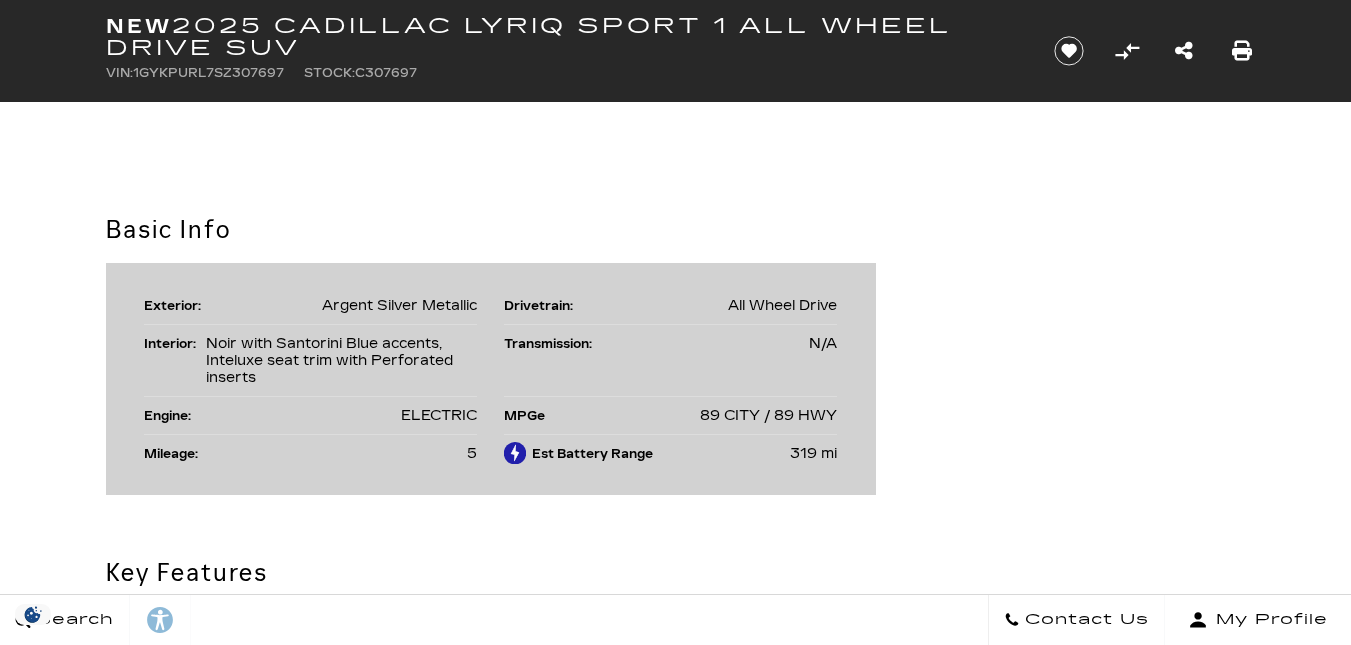 scroll, scrollTop: 1022, scrollLeft: 0, axis: vertical 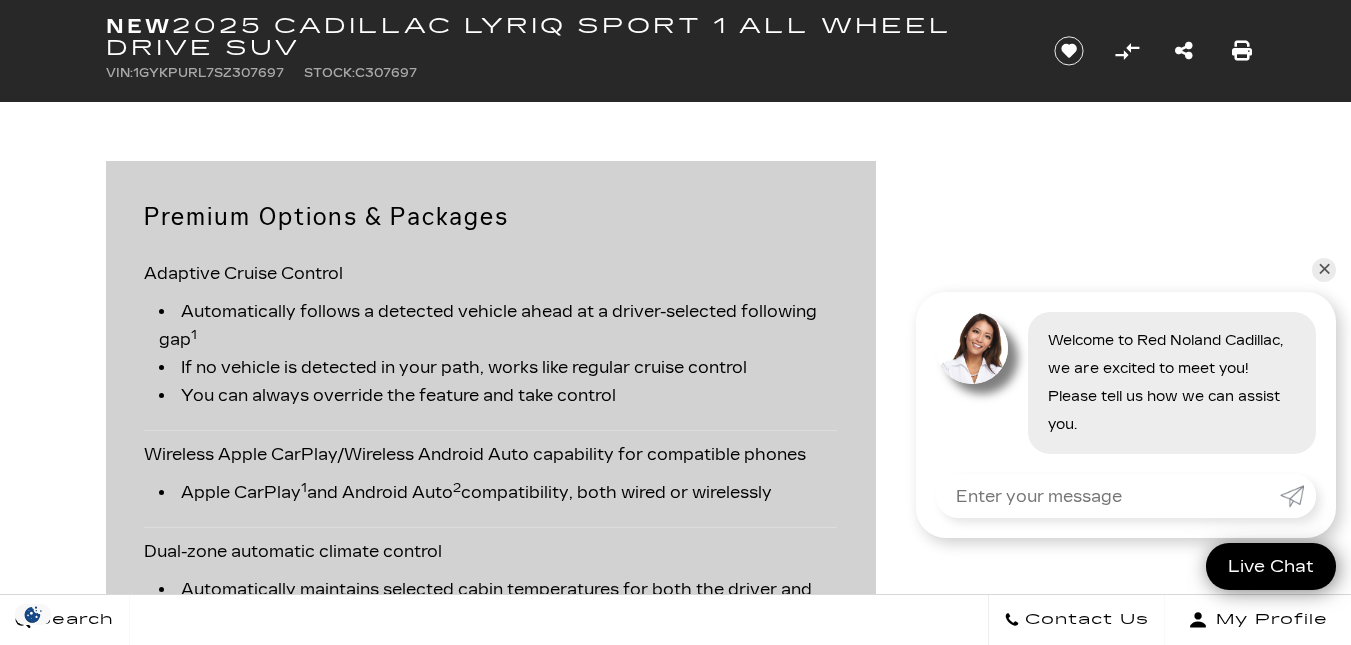 click on "Apple CarPlay 1  and Android Auto 2  compatibility, both wired or wirelessly" at bounding box center (498, 493) 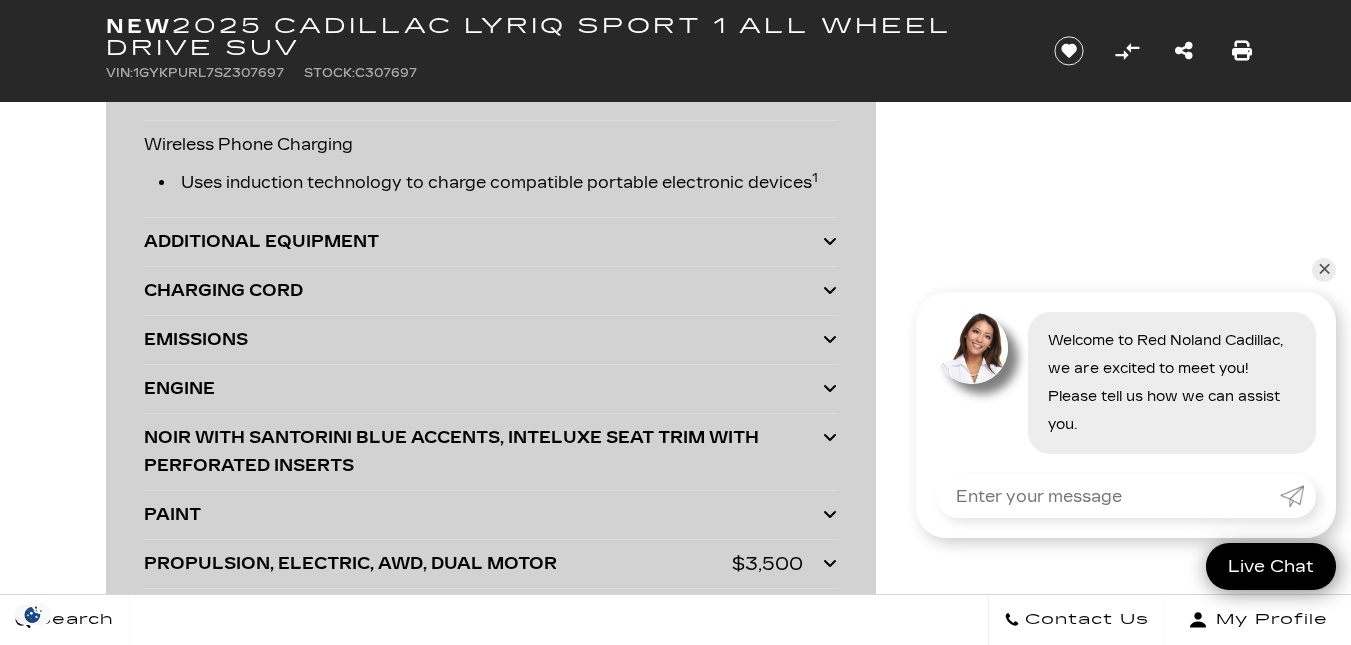 scroll, scrollTop: 5248, scrollLeft: 0, axis: vertical 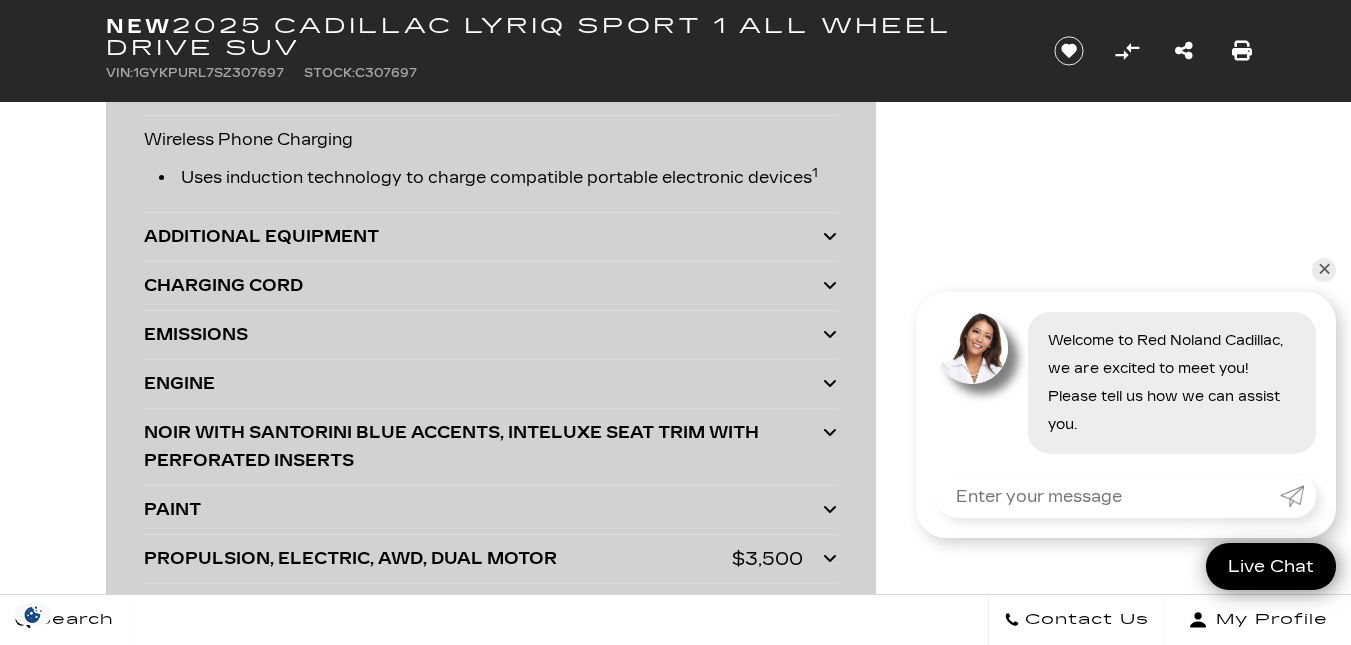 click at bounding box center [830, 236] 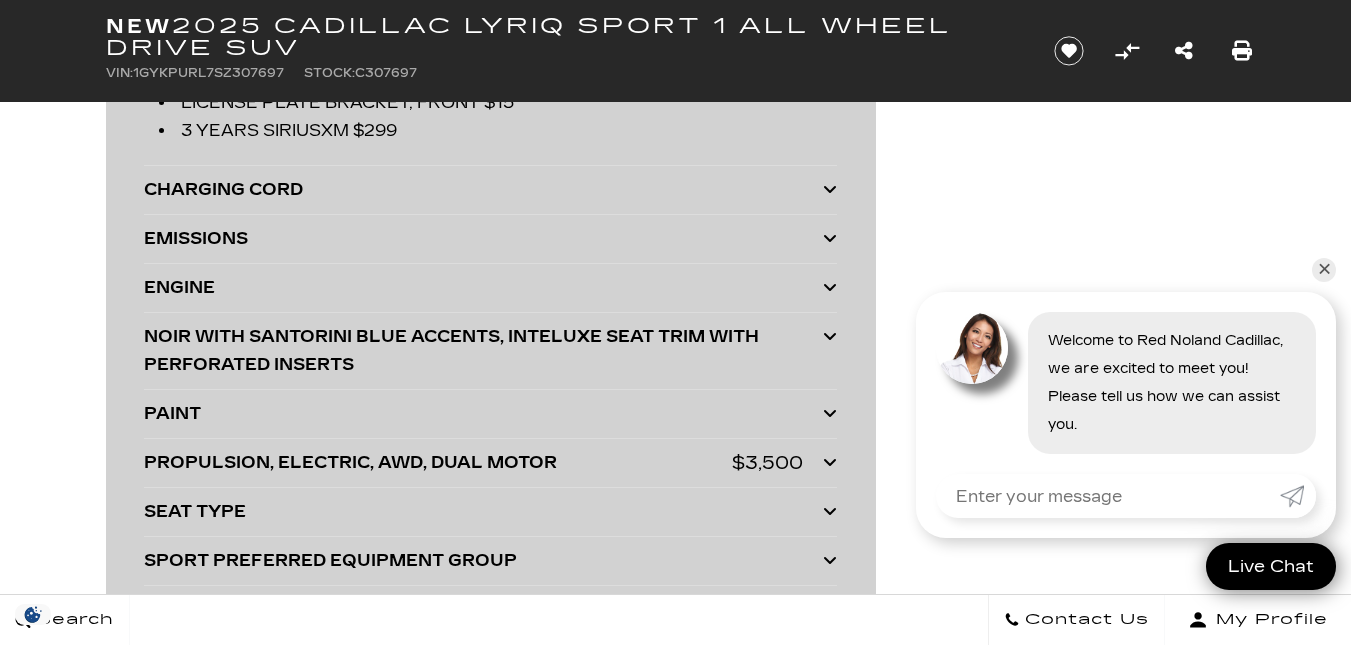 scroll, scrollTop: 5506, scrollLeft: 0, axis: vertical 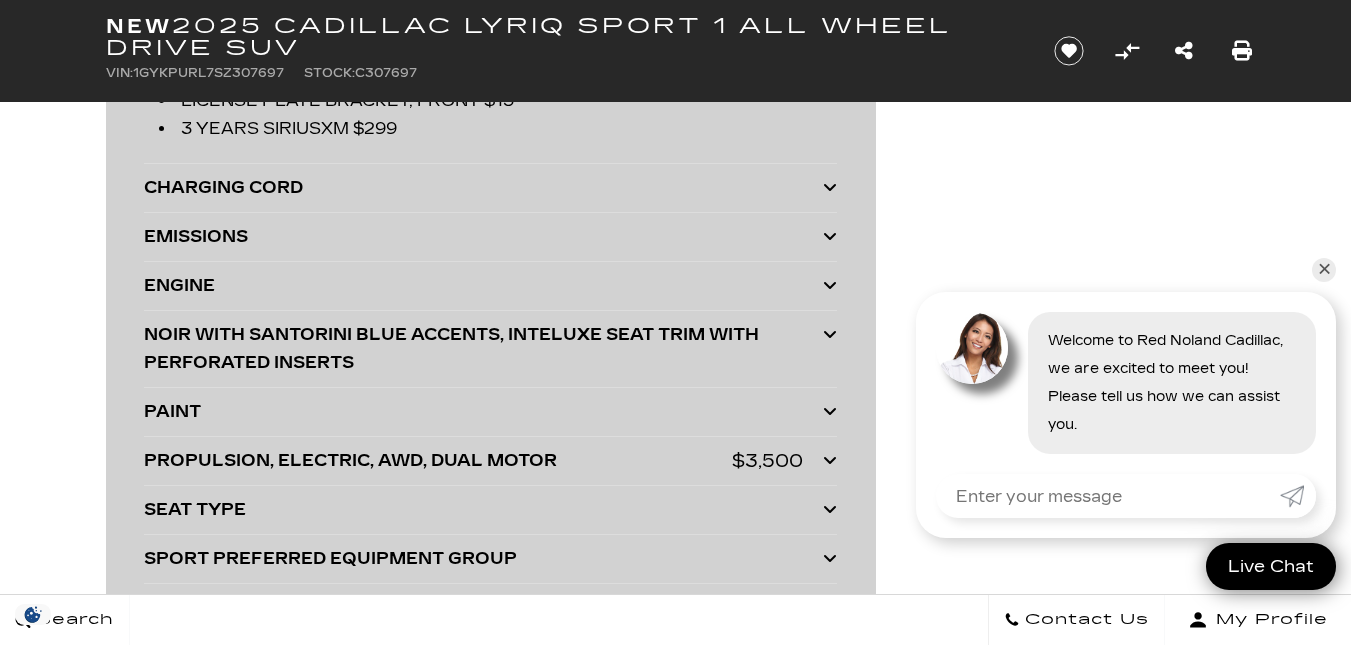 click at bounding box center [830, 187] 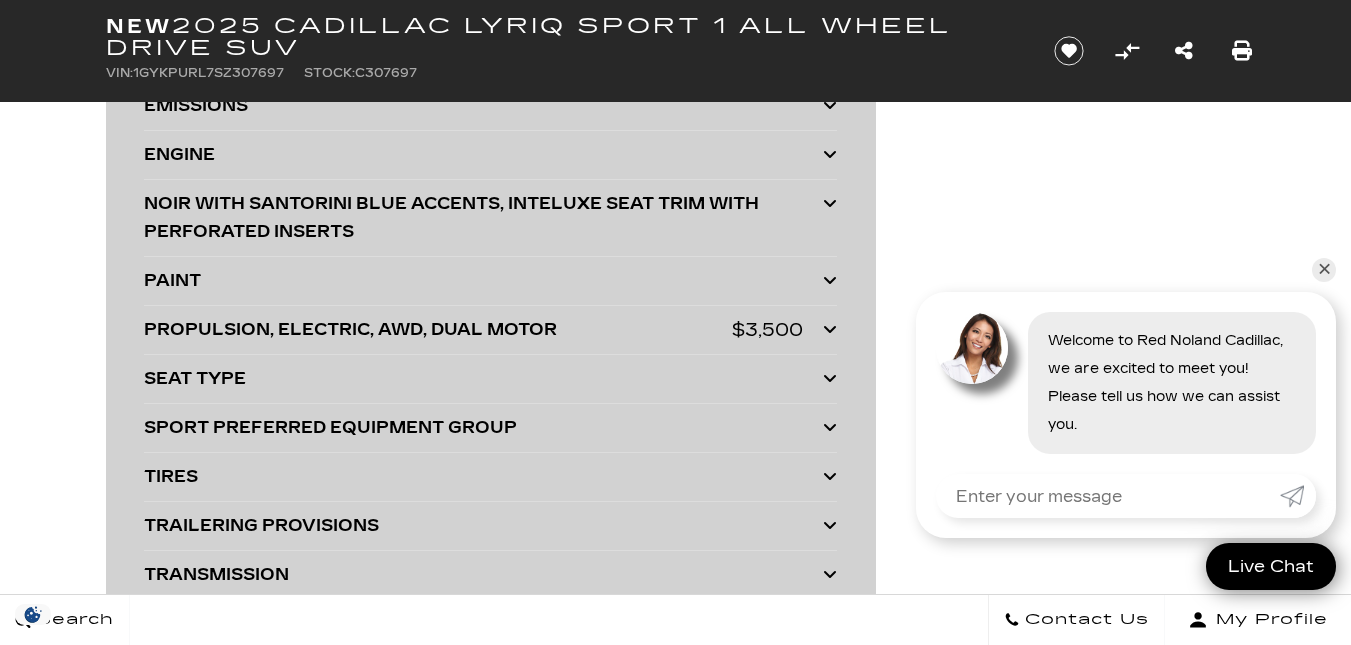 scroll, scrollTop: 5714, scrollLeft: 0, axis: vertical 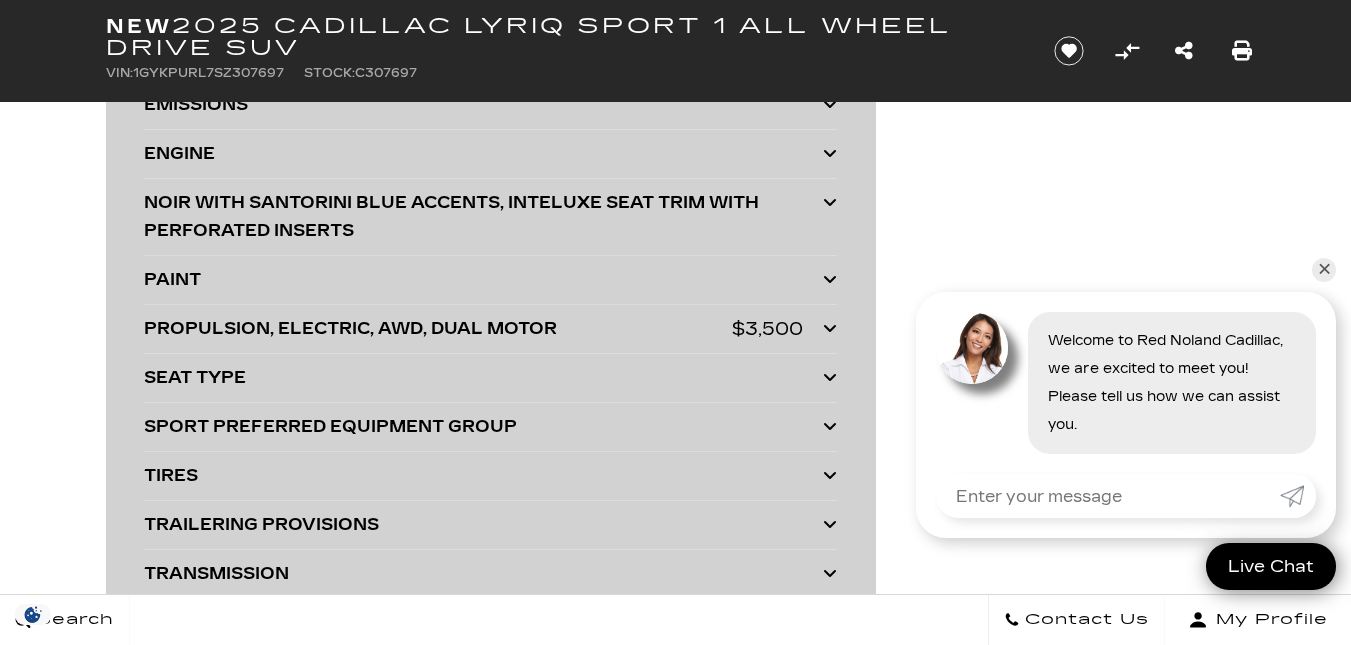 click at bounding box center (830, 202) 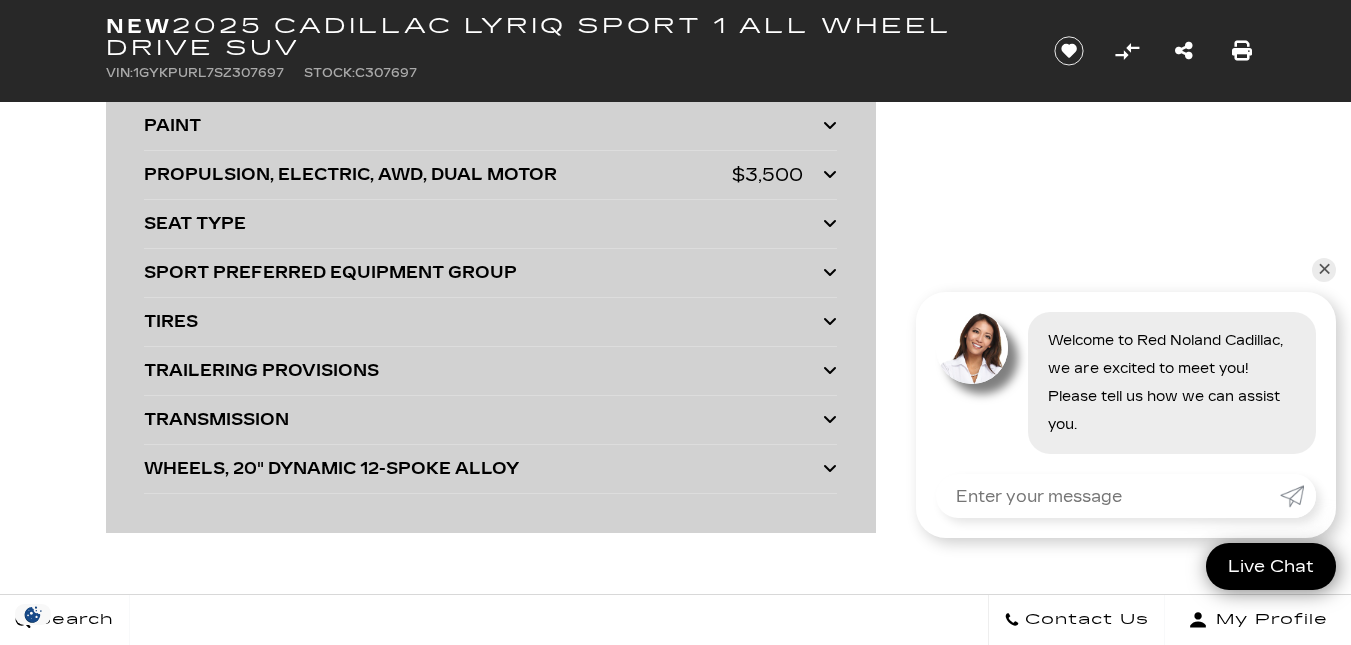 scroll, scrollTop: 5917, scrollLeft: 0, axis: vertical 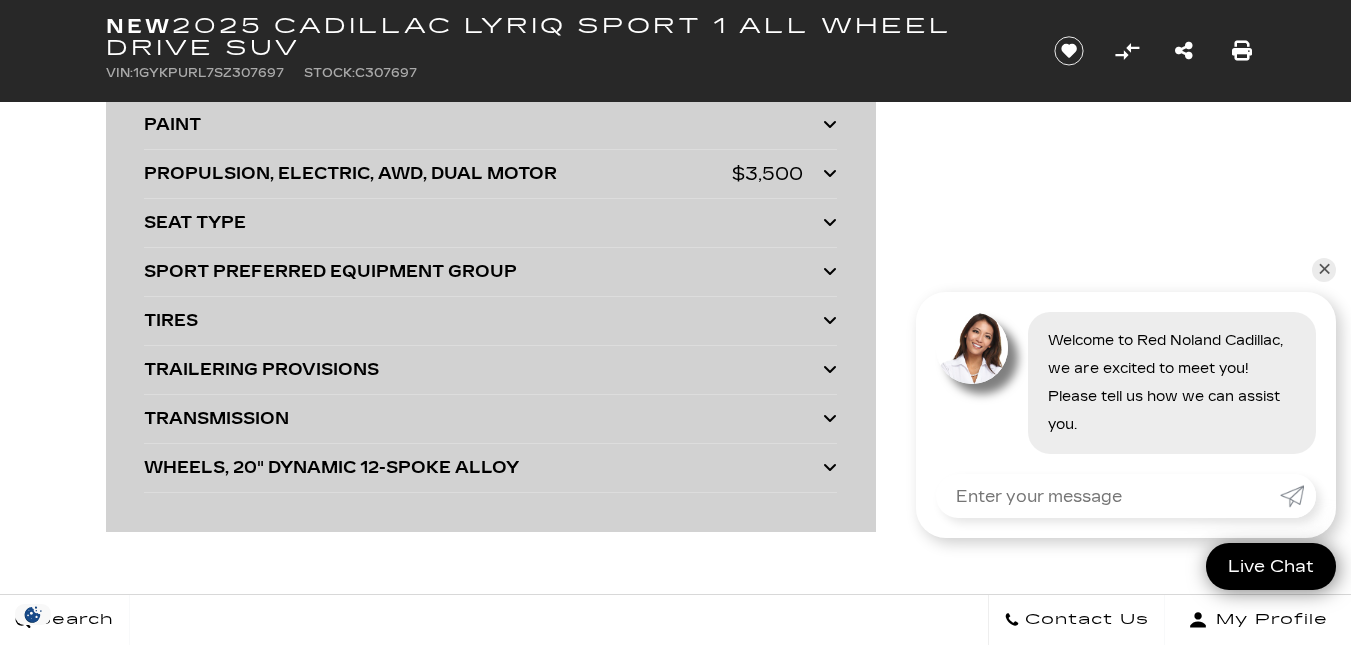 click at bounding box center (830, 320) 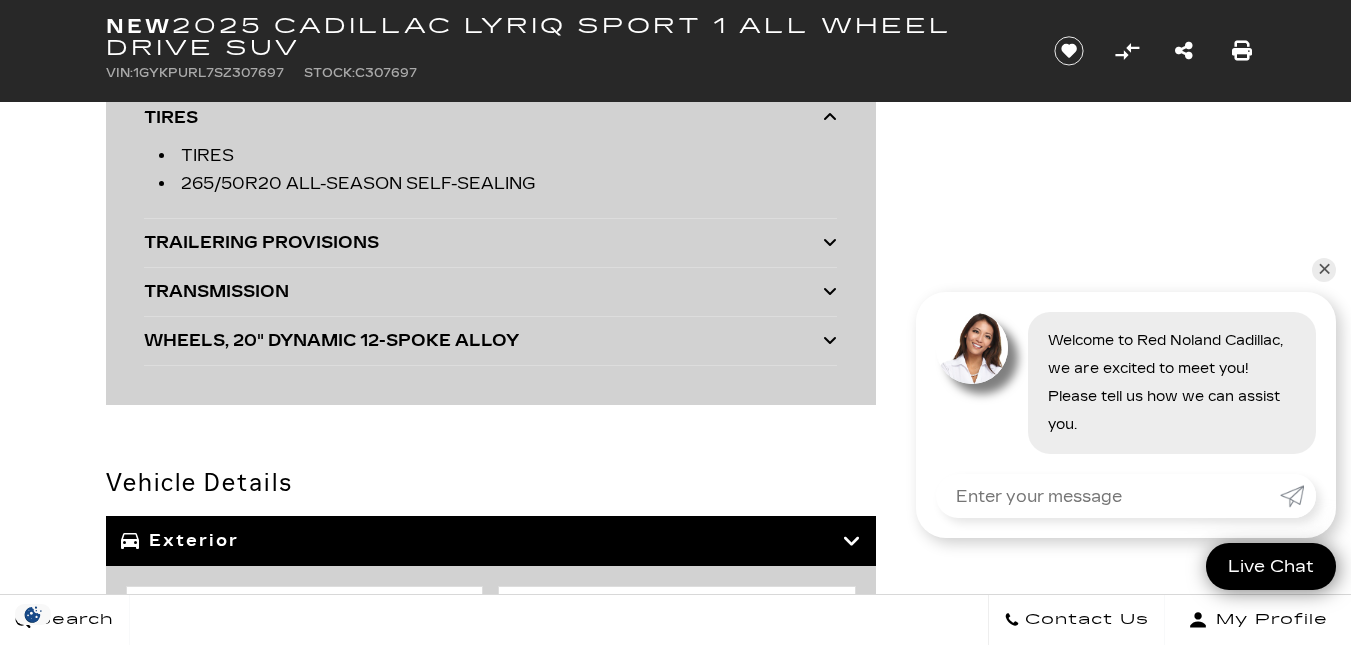 scroll, scrollTop: 6132, scrollLeft: 0, axis: vertical 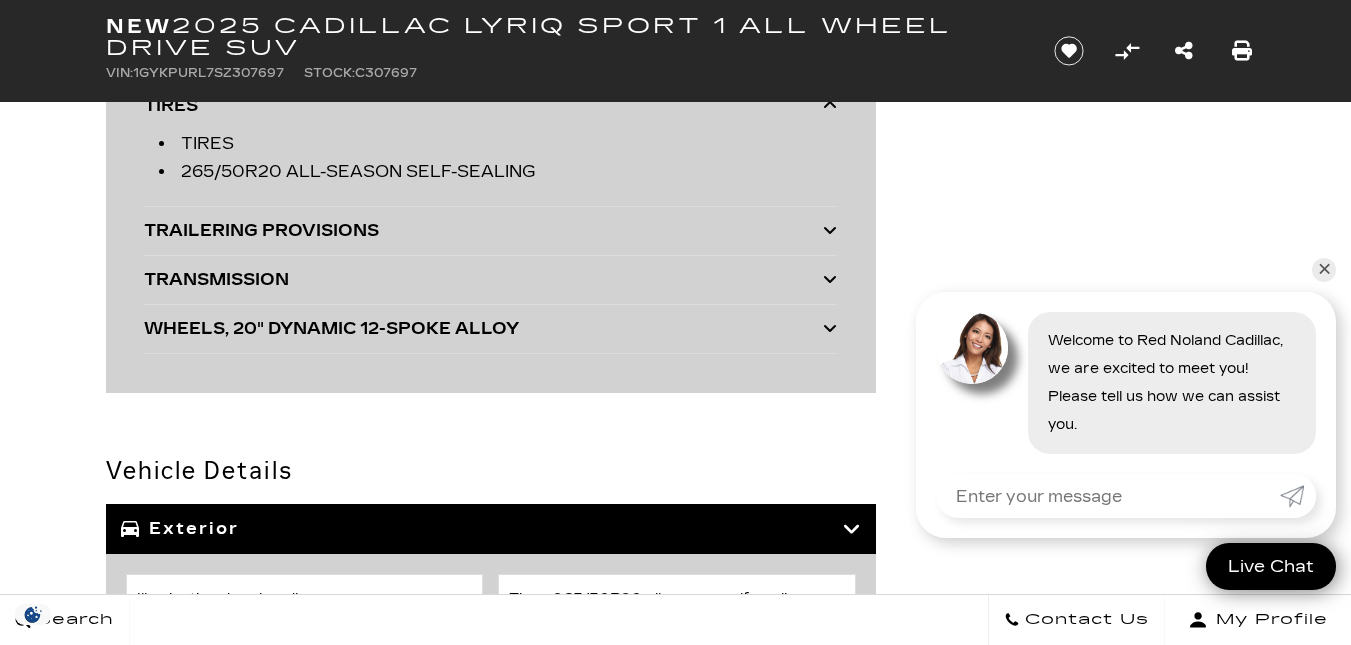 click at bounding box center (830, 279) 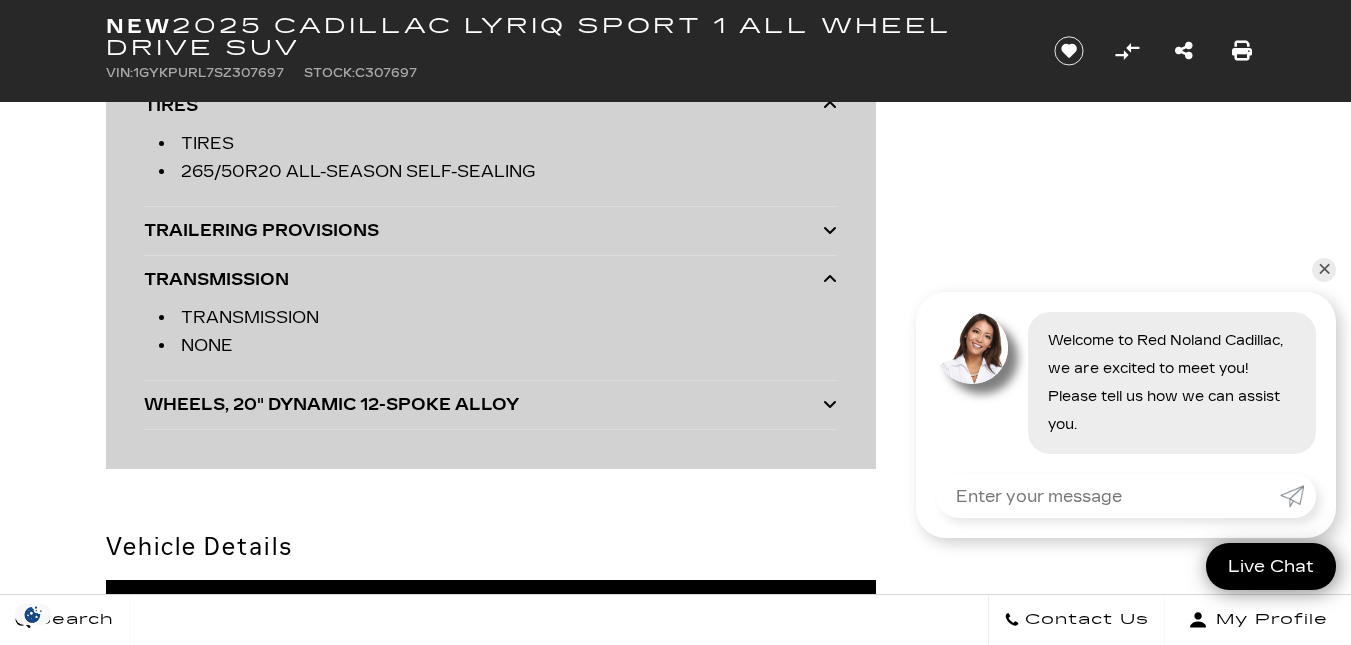 click at bounding box center [830, 279] 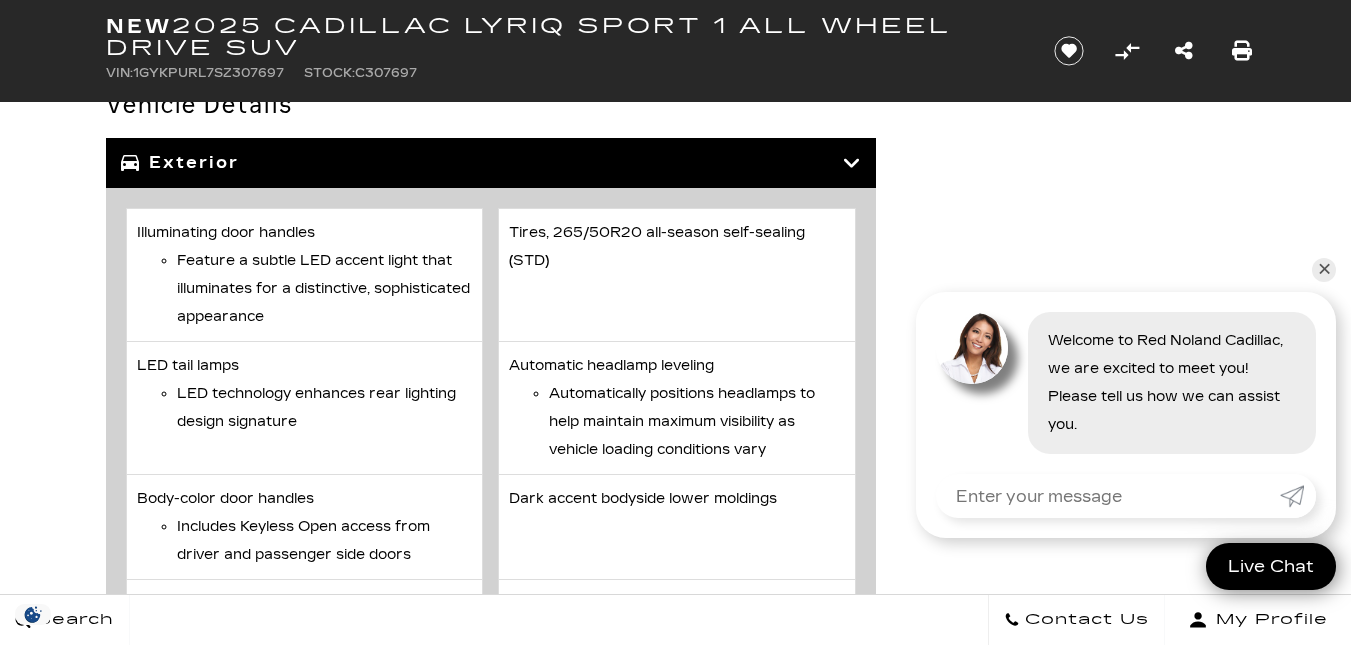 scroll, scrollTop: 6499, scrollLeft: 0, axis: vertical 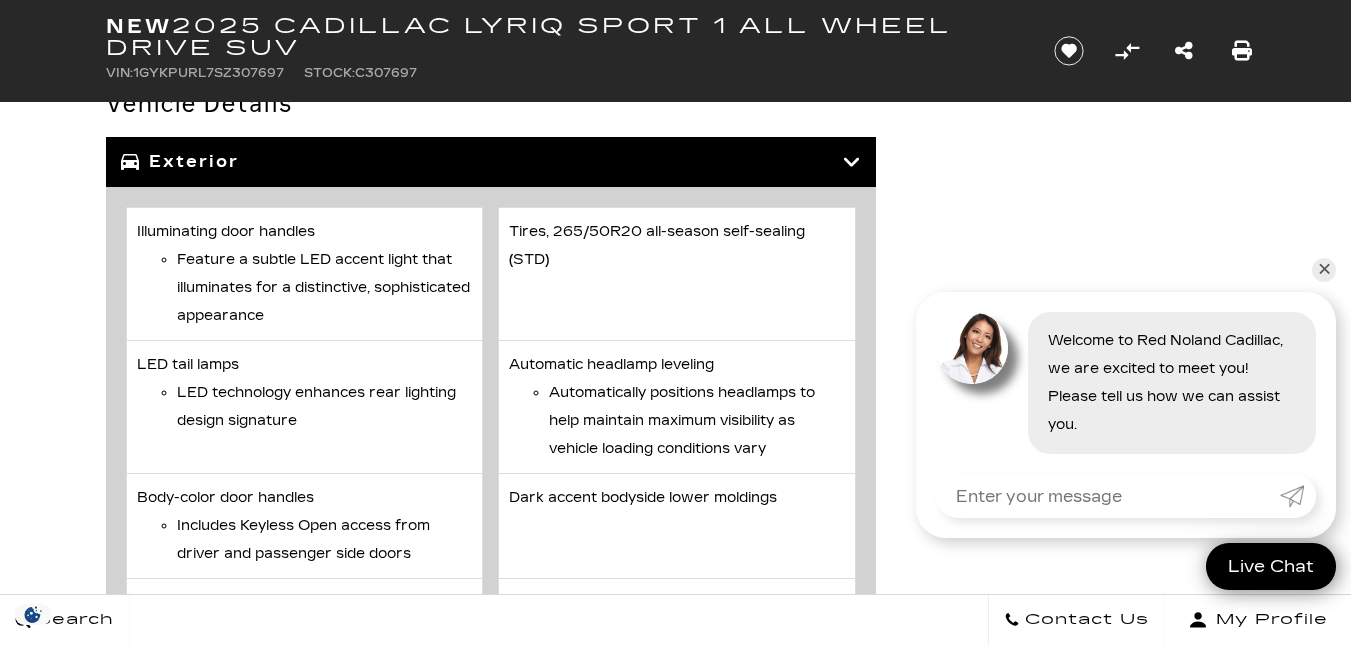 click on "Dark accent bodyside lower moldings" at bounding box center [677, 526] 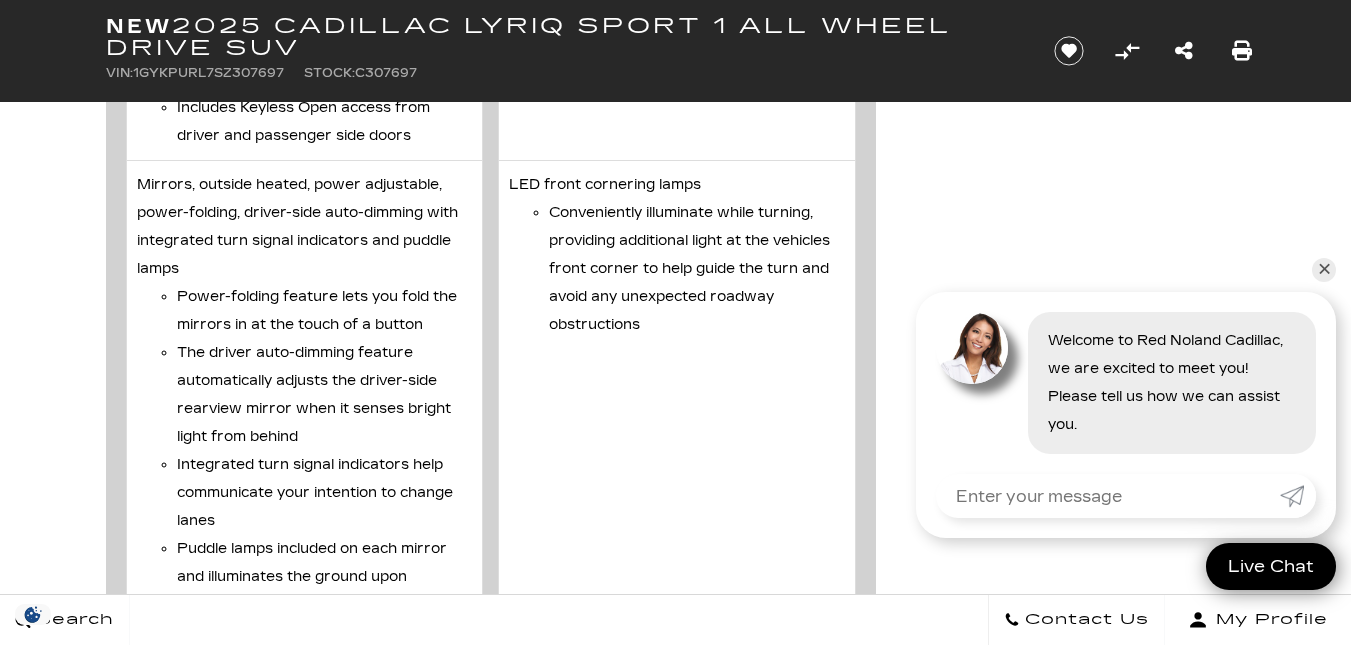 scroll, scrollTop: 6918, scrollLeft: 0, axis: vertical 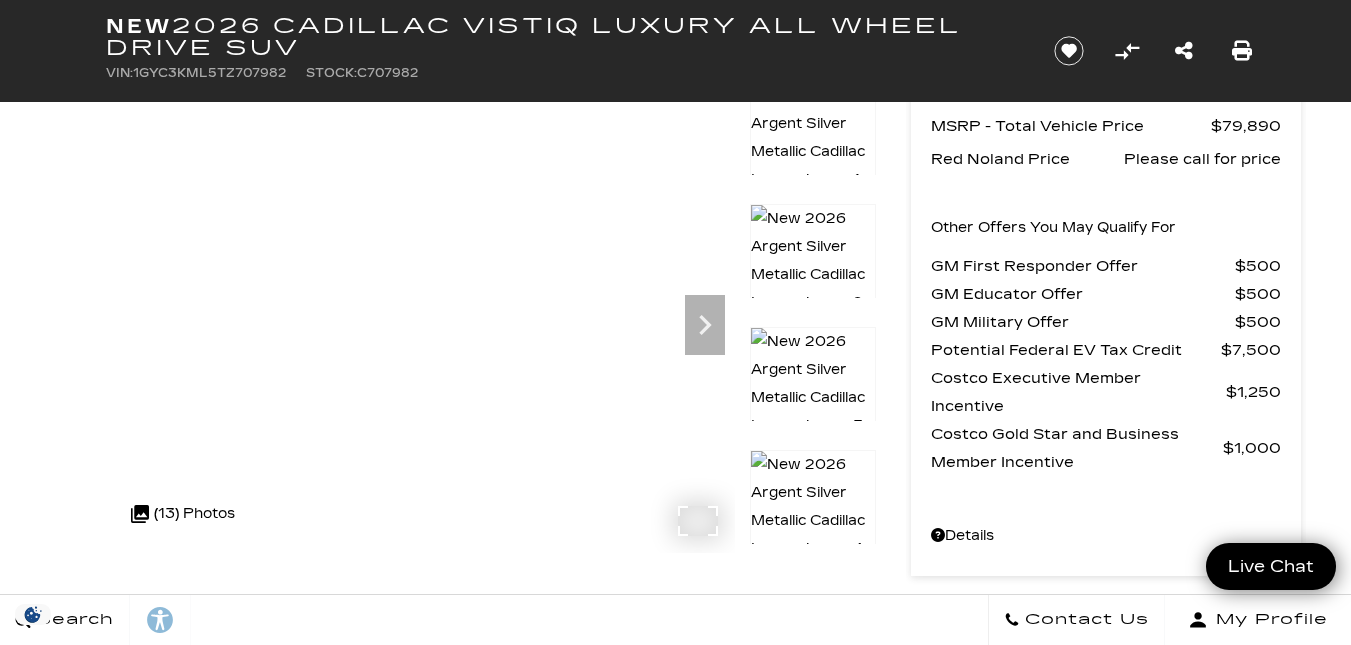 click at bounding box center (420, 317) 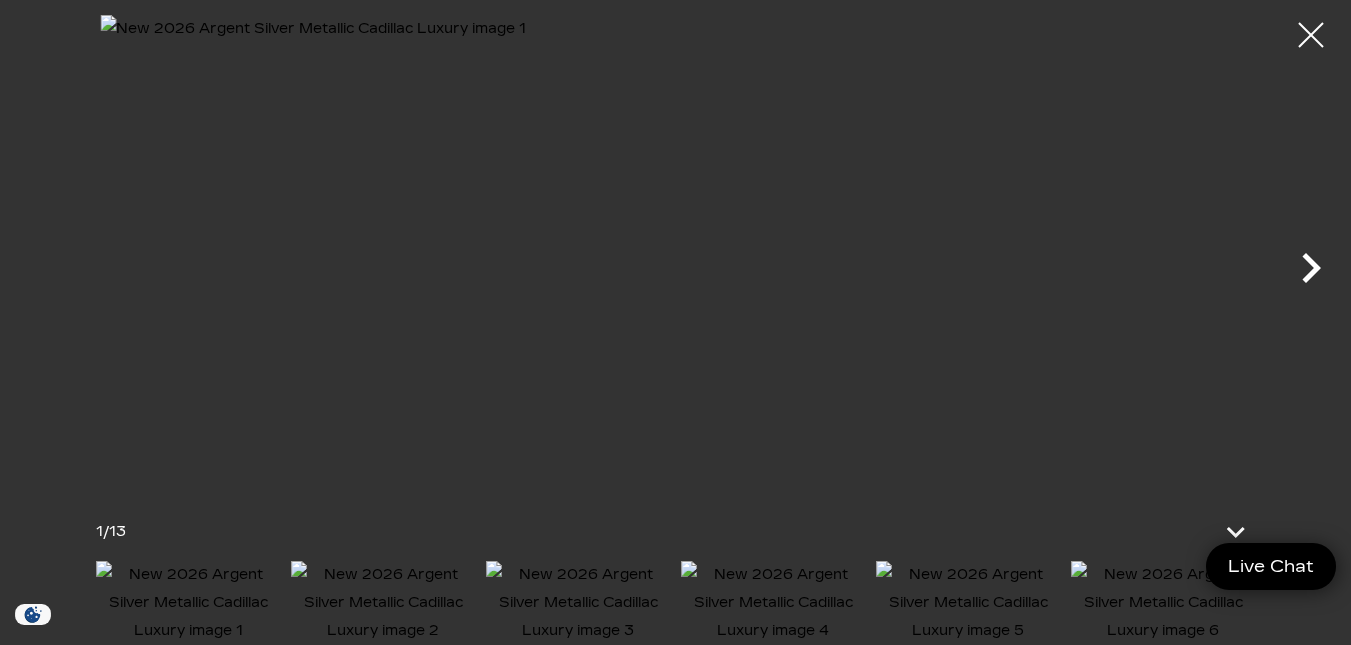 click 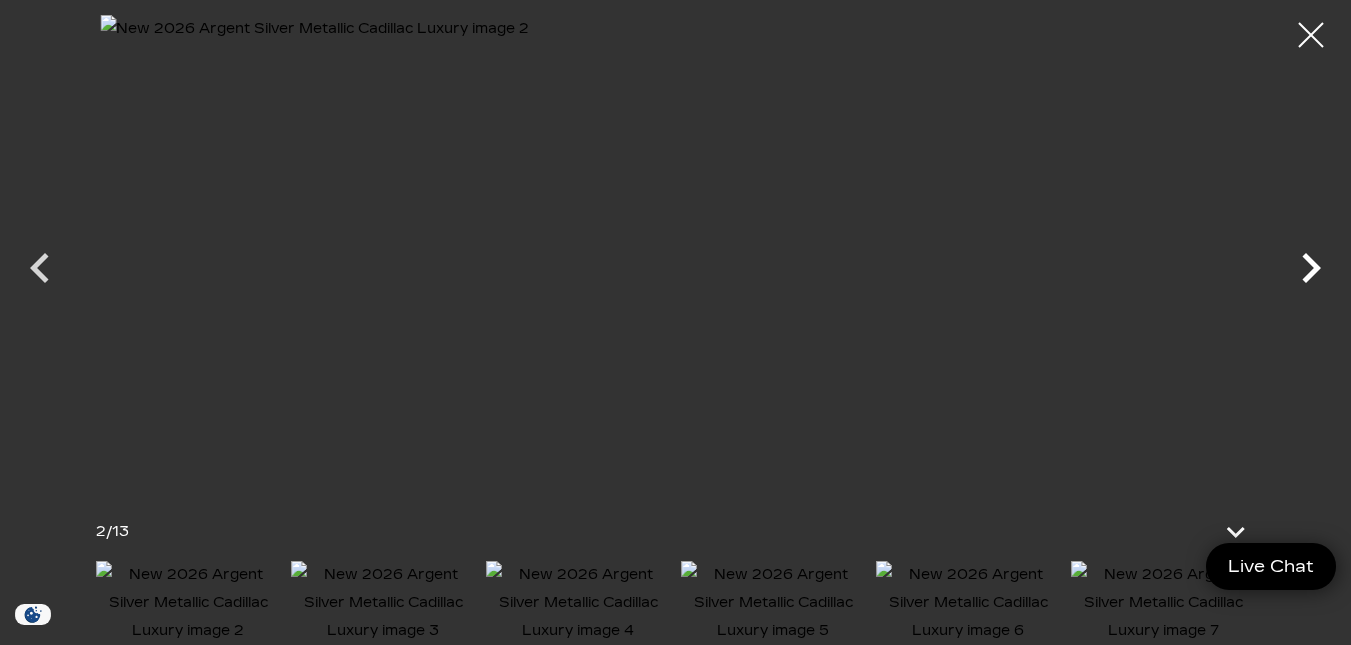 click 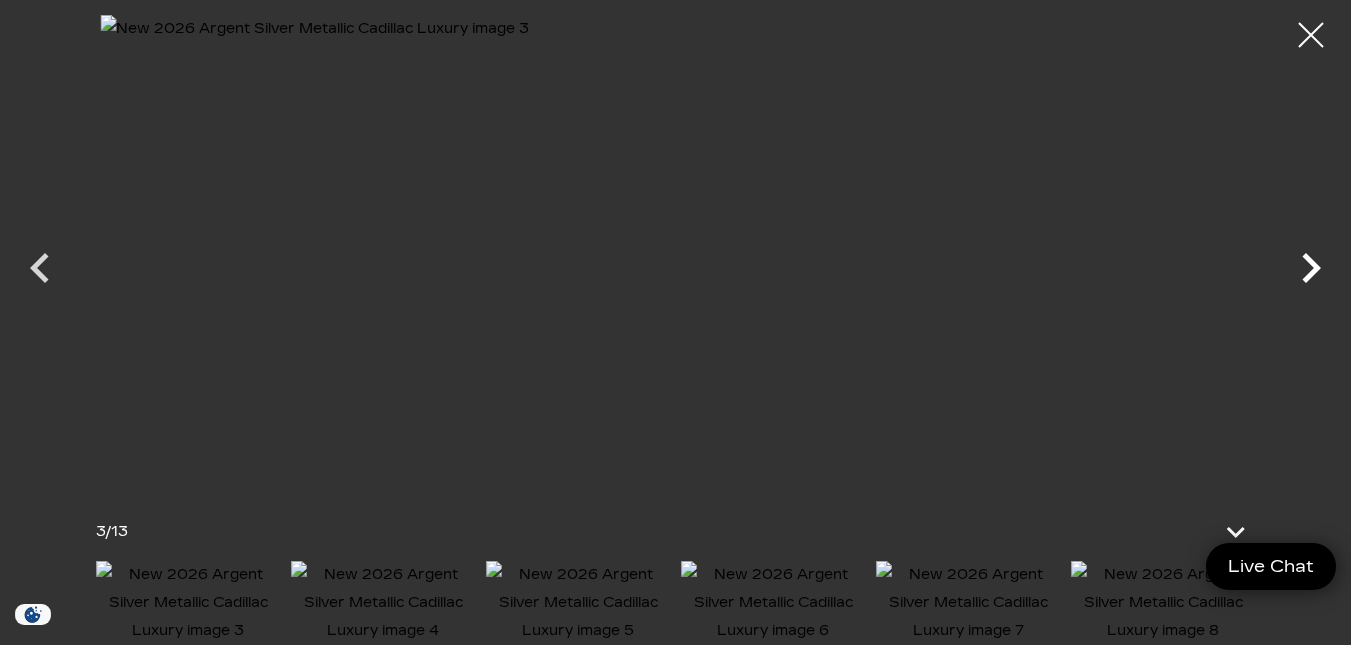 click 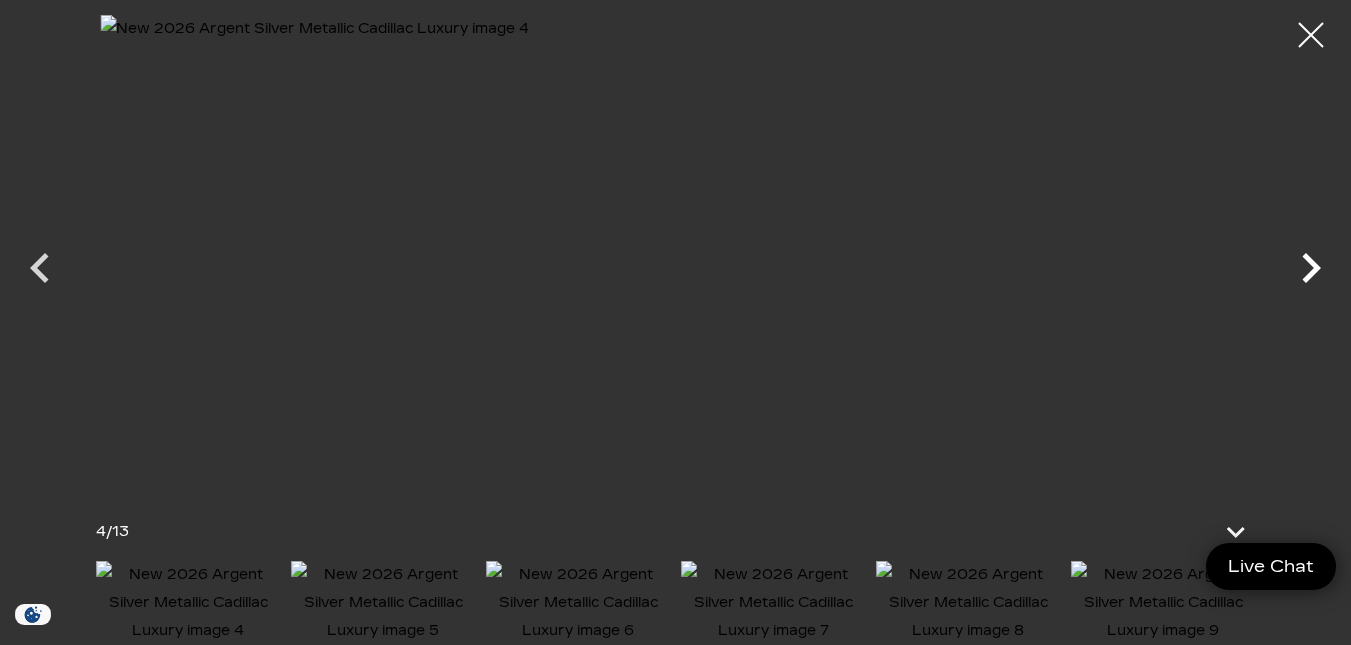 click 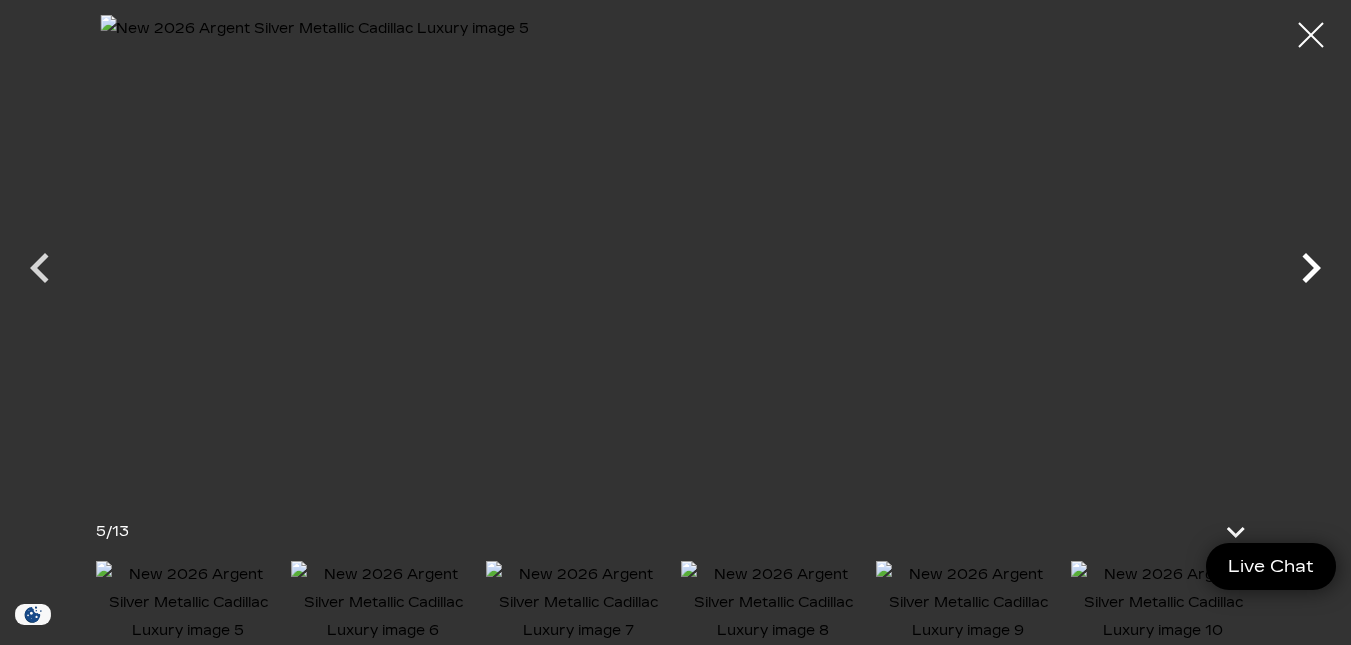 click 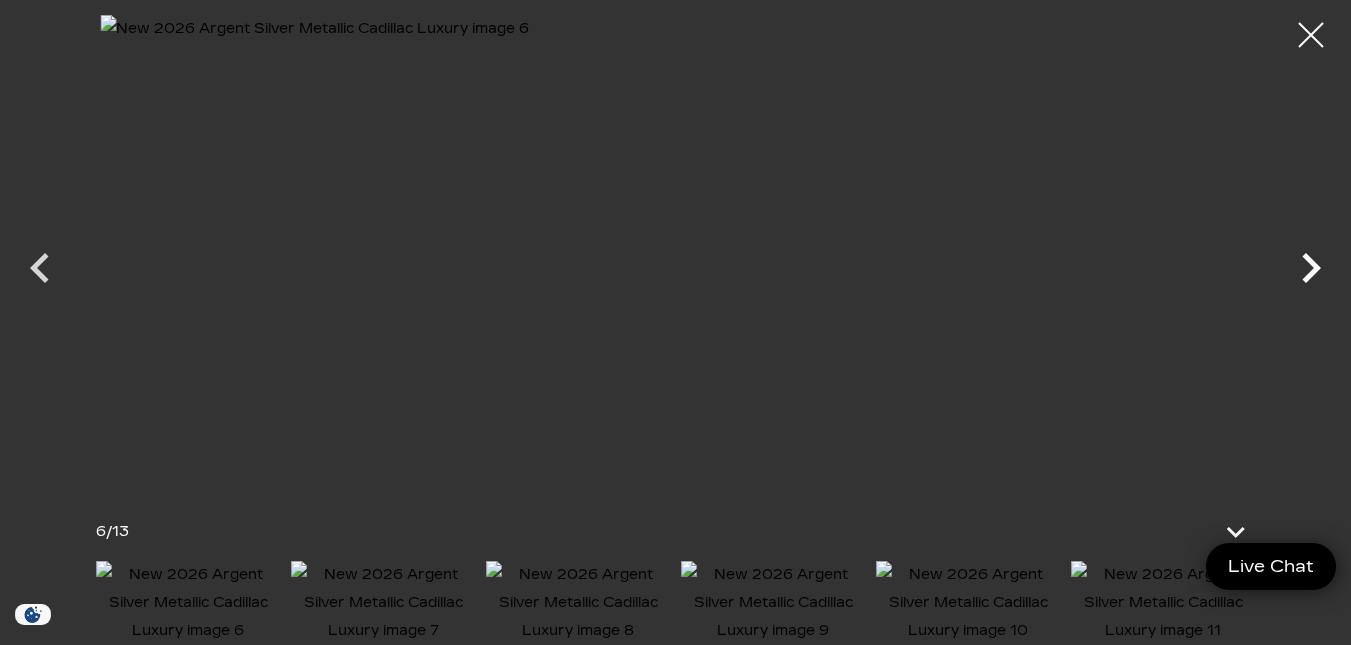 click 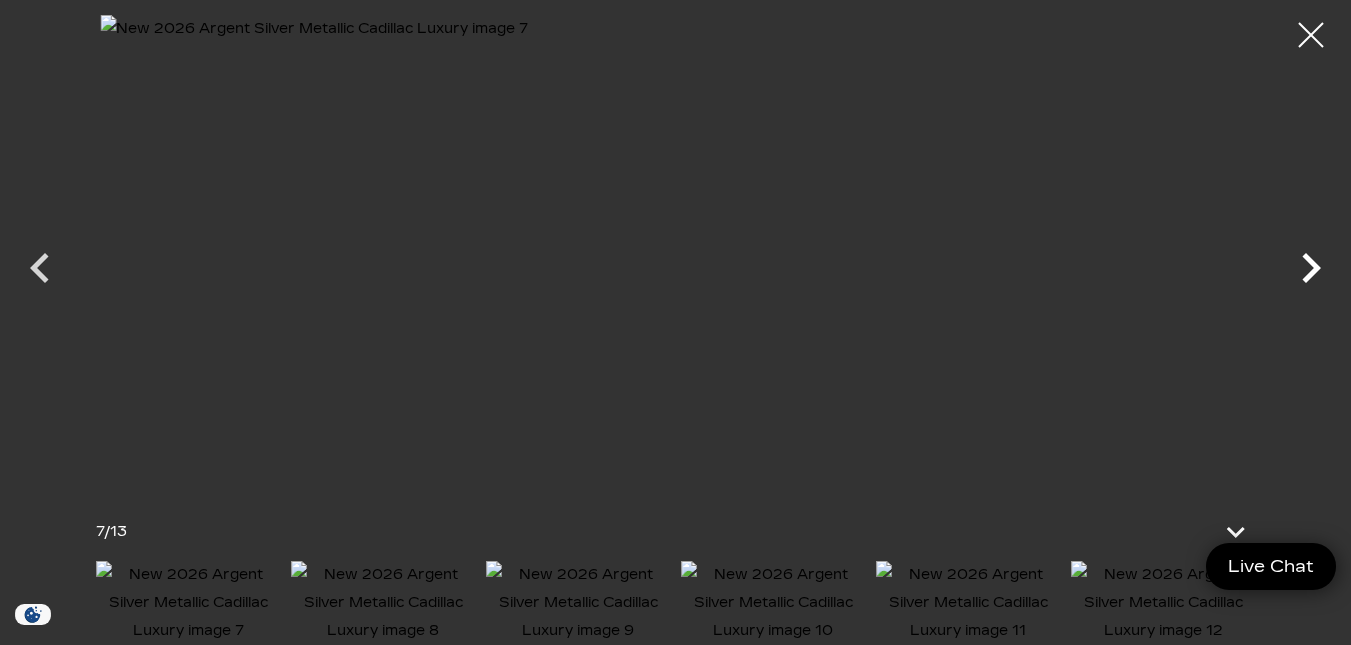 click 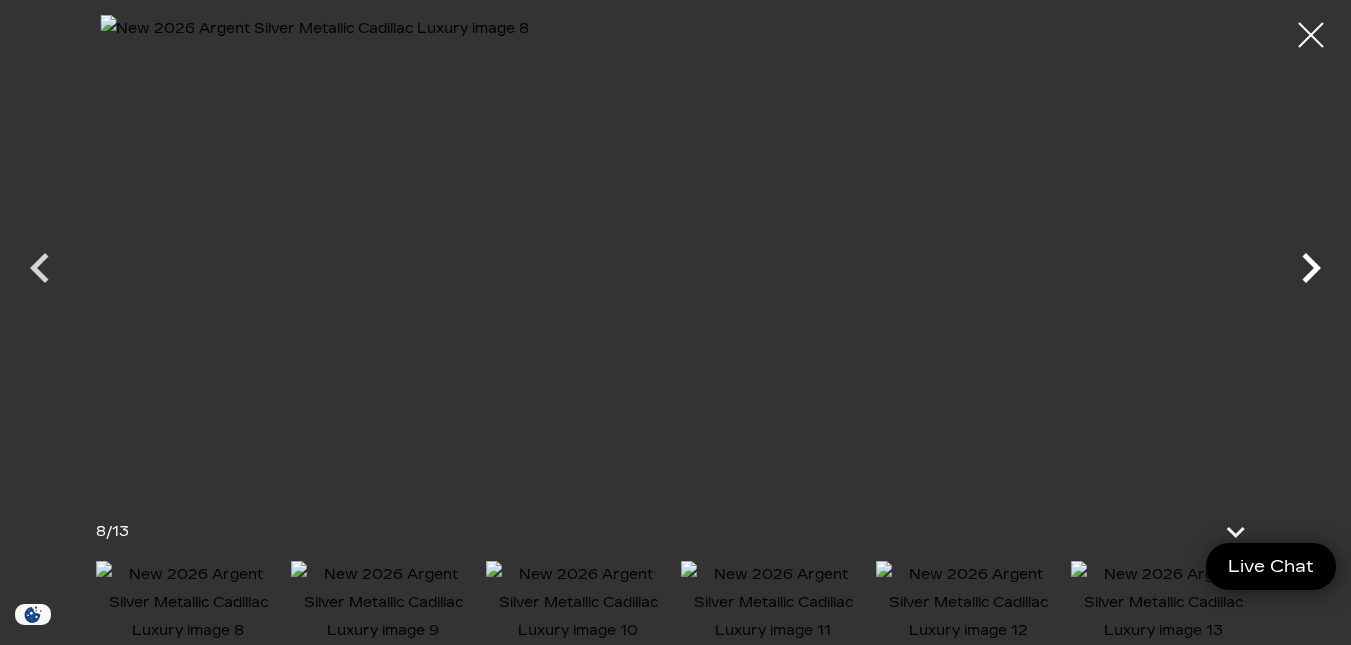 click 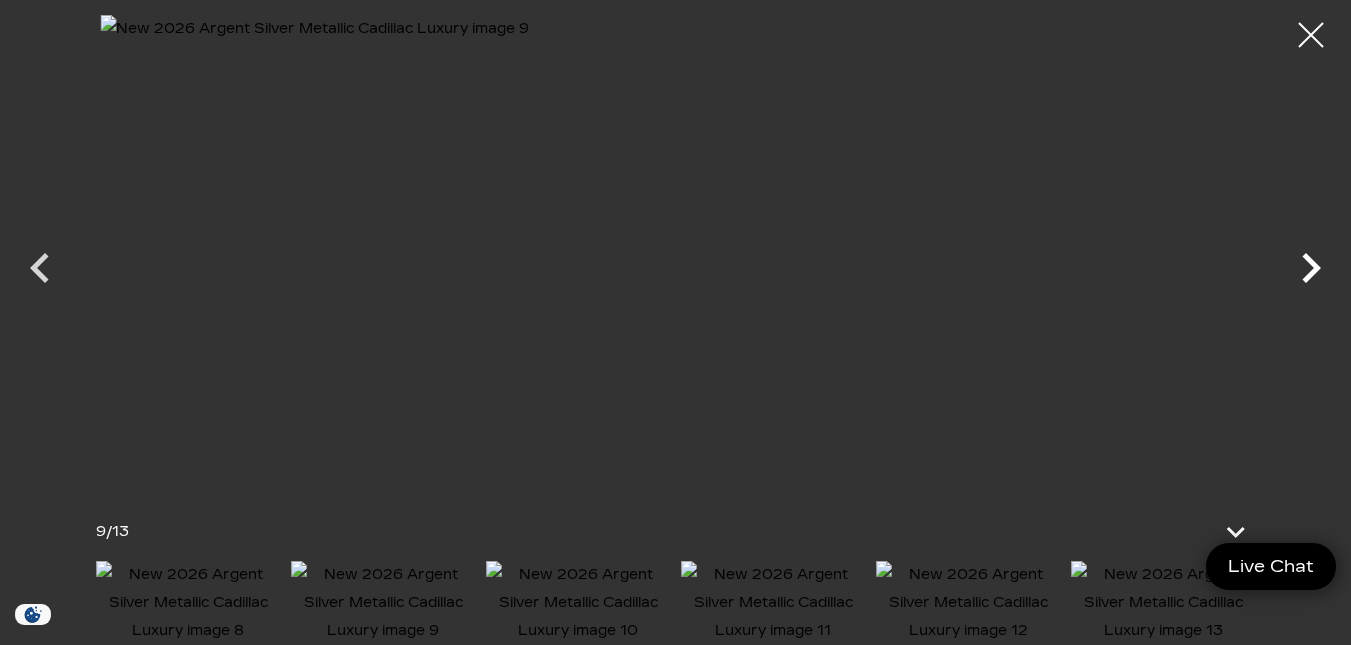 click 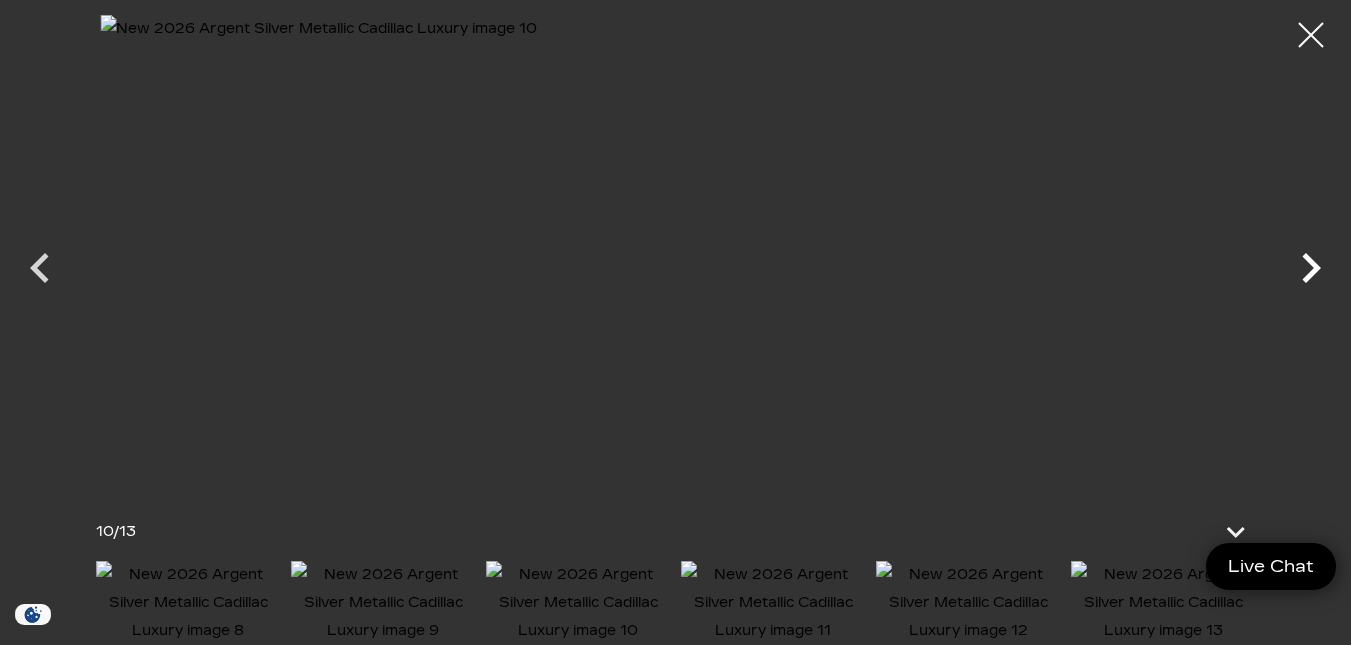 click 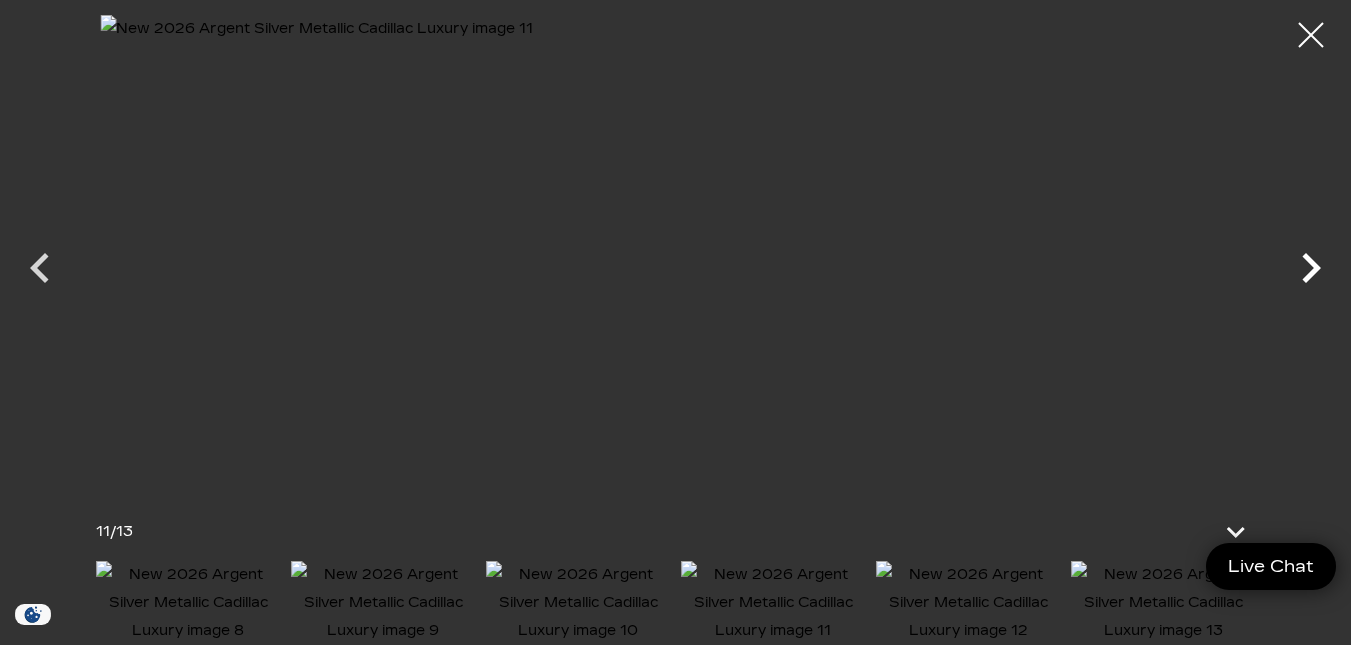 click 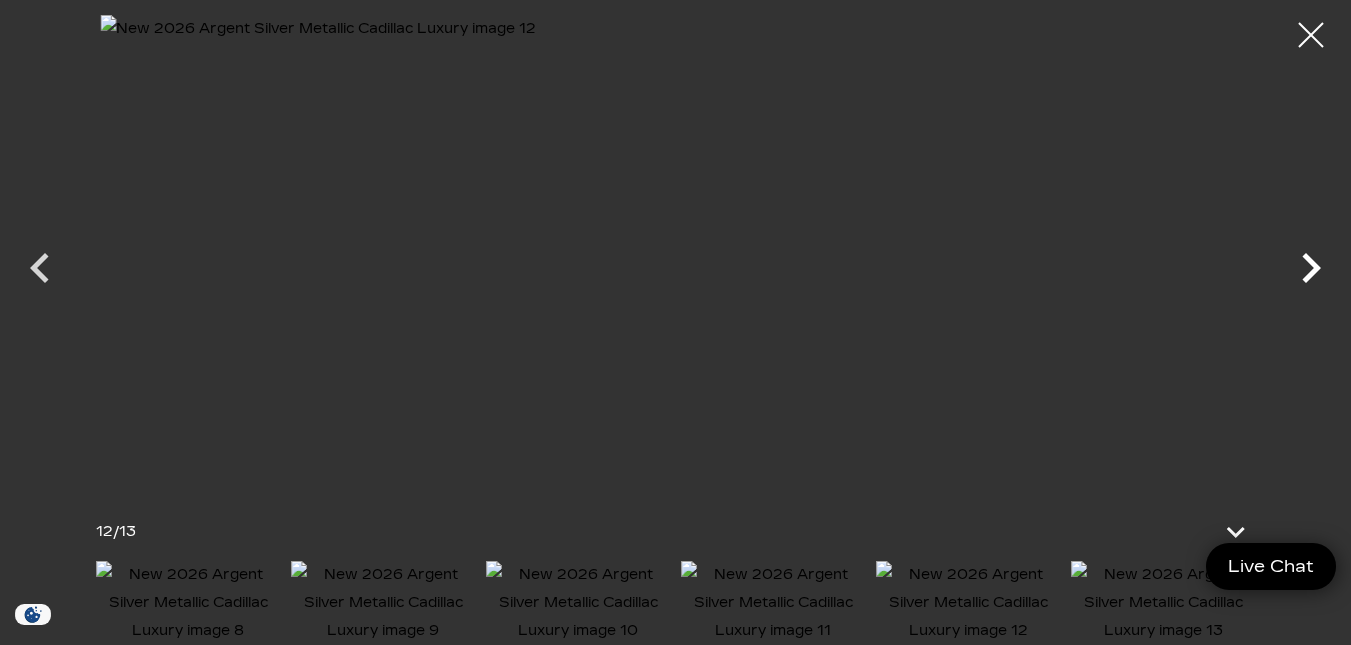 click 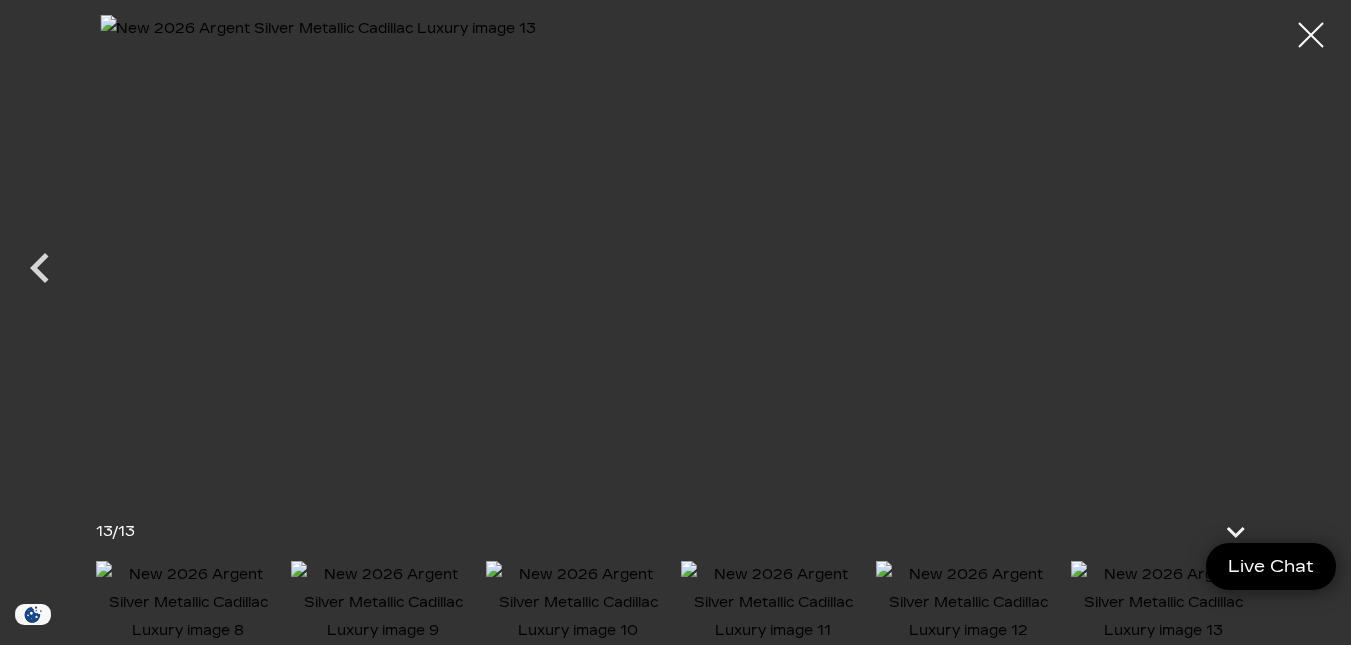 scroll, scrollTop: 341, scrollLeft: 0, axis: vertical 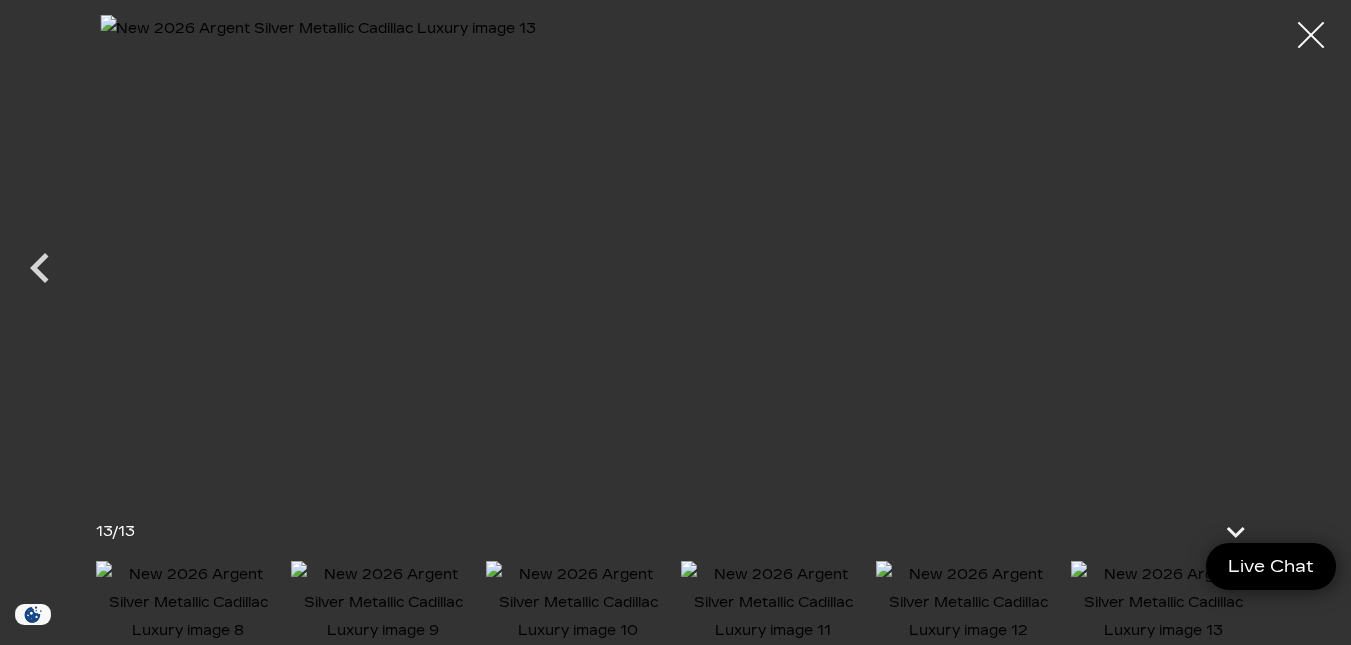 click at bounding box center (1311, 35) 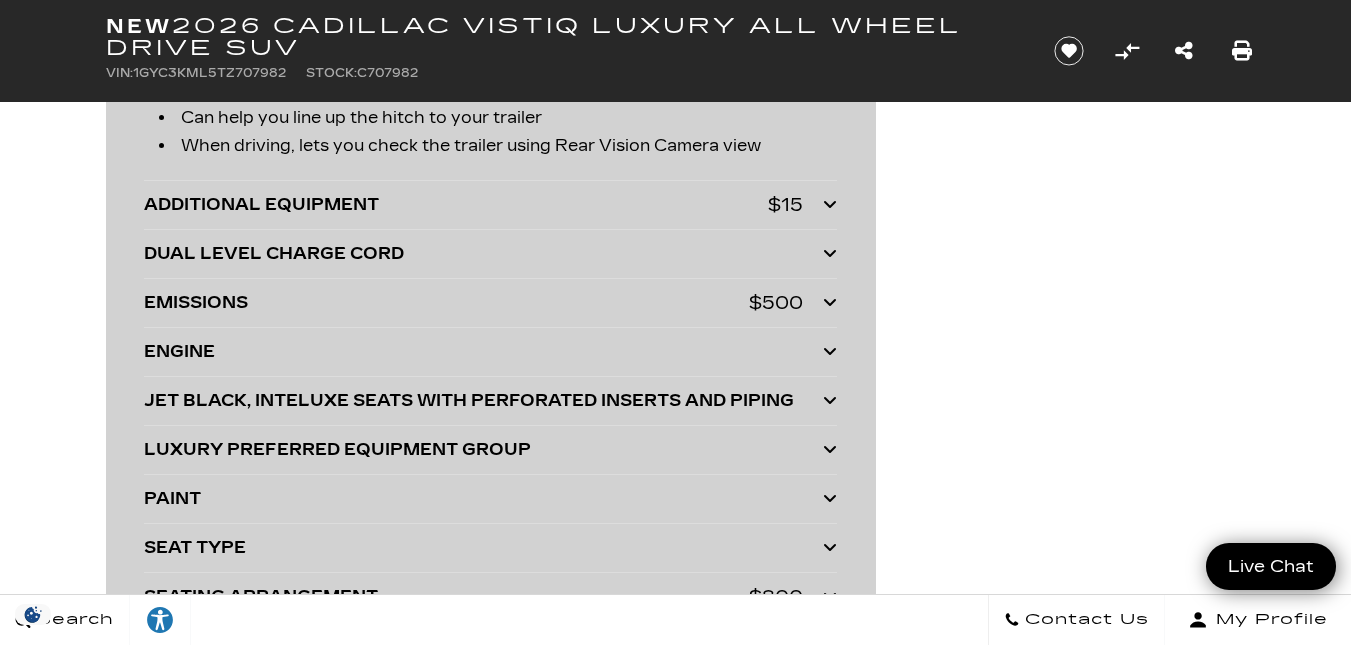 scroll, scrollTop: 4479, scrollLeft: 0, axis: vertical 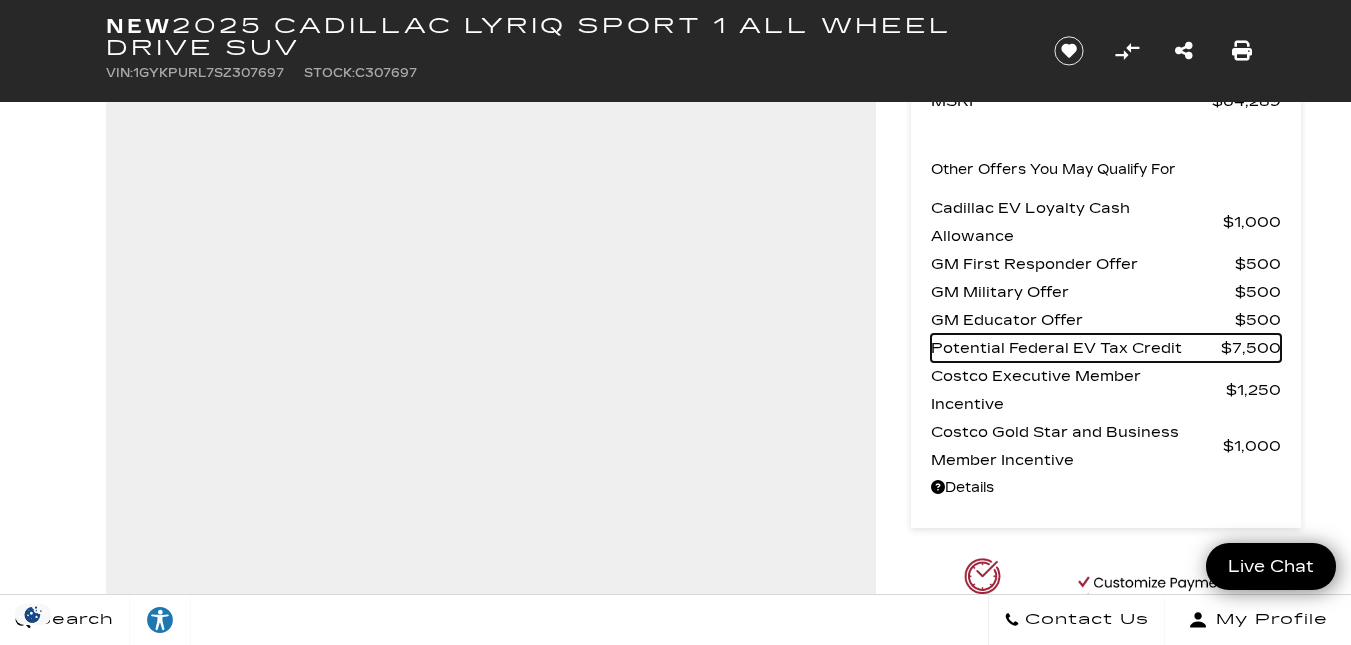 click on "Potential Federal EV Tax Credit" at bounding box center [1076, 348] 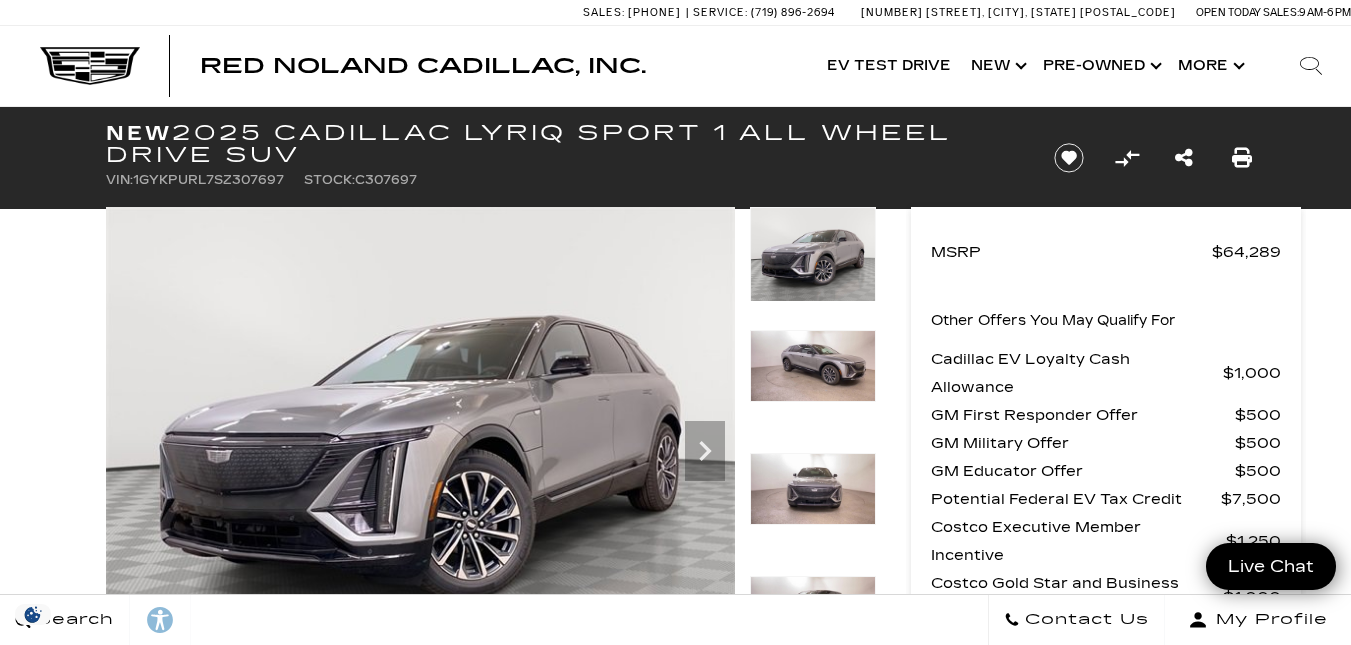 scroll, scrollTop: 180, scrollLeft: 0, axis: vertical 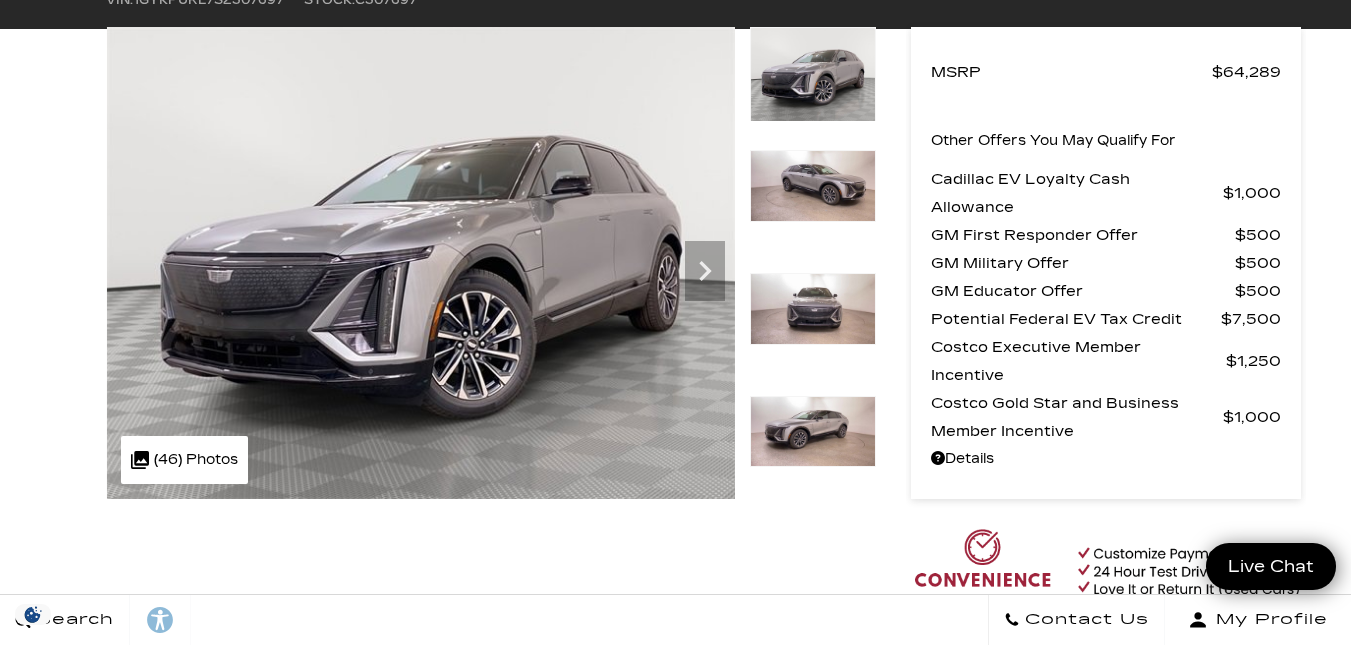 click at bounding box center [420, 263] 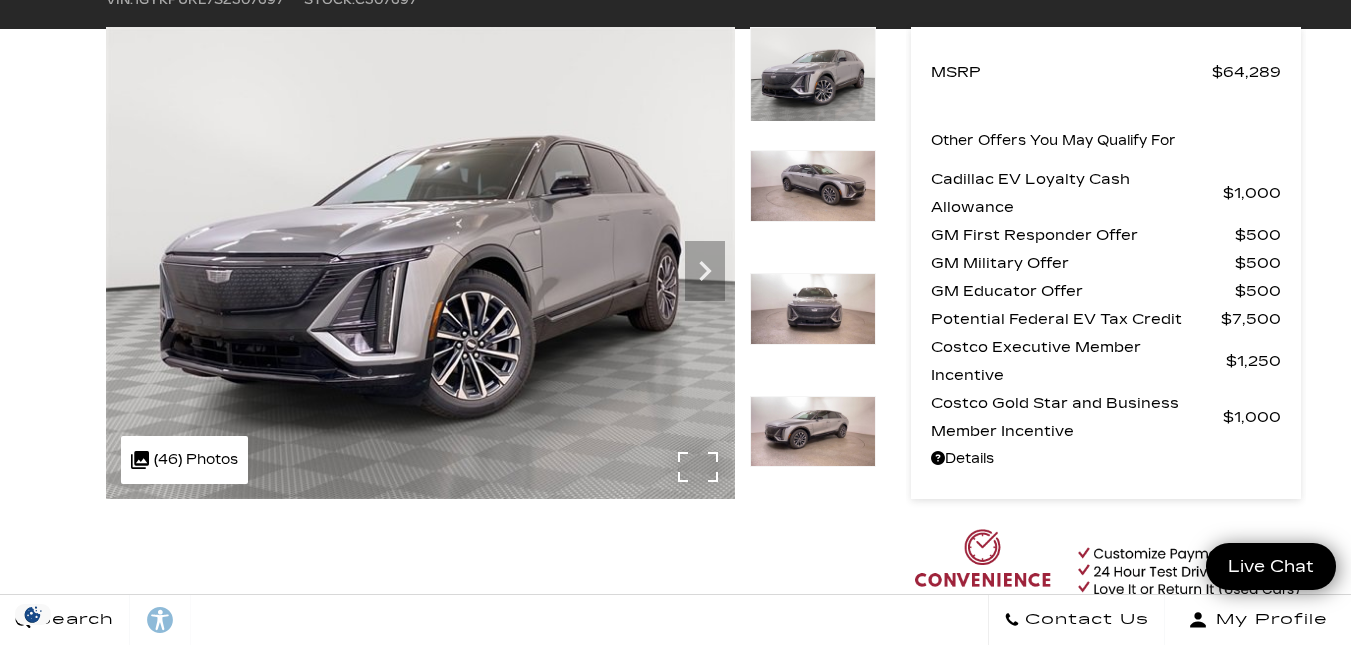 scroll, scrollTop: 180, scrollLeft: 0, axis: vertical 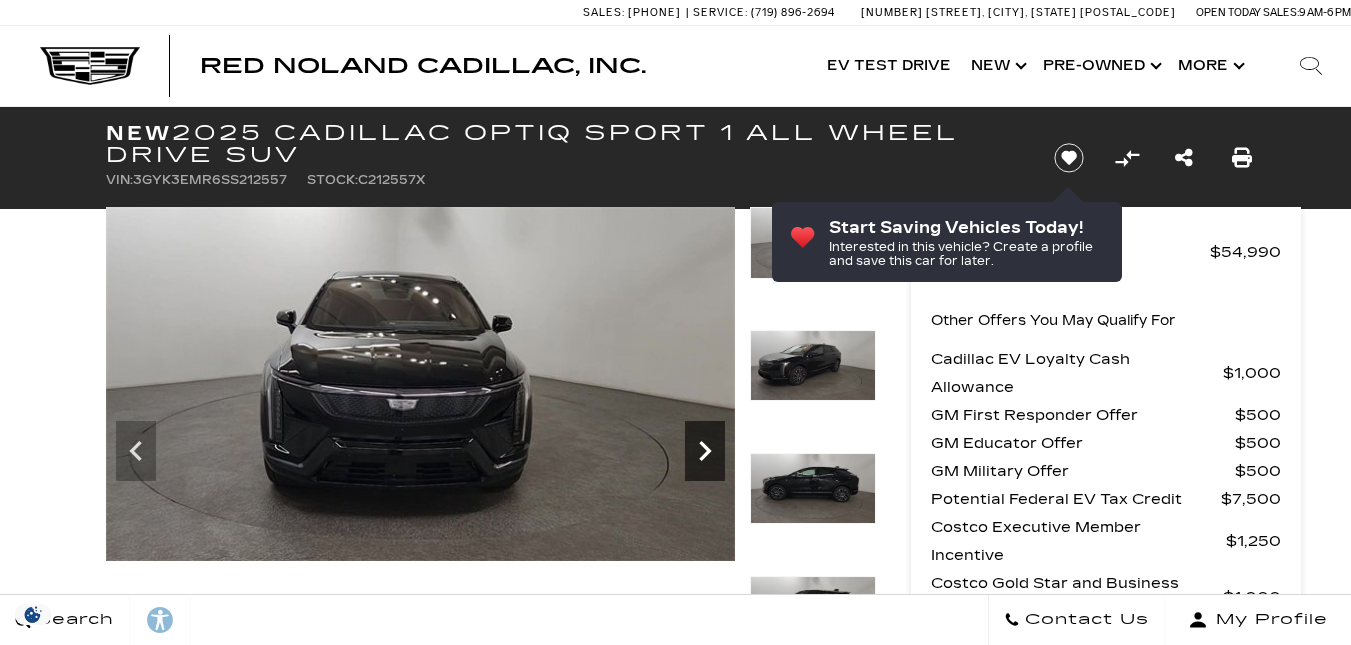 click 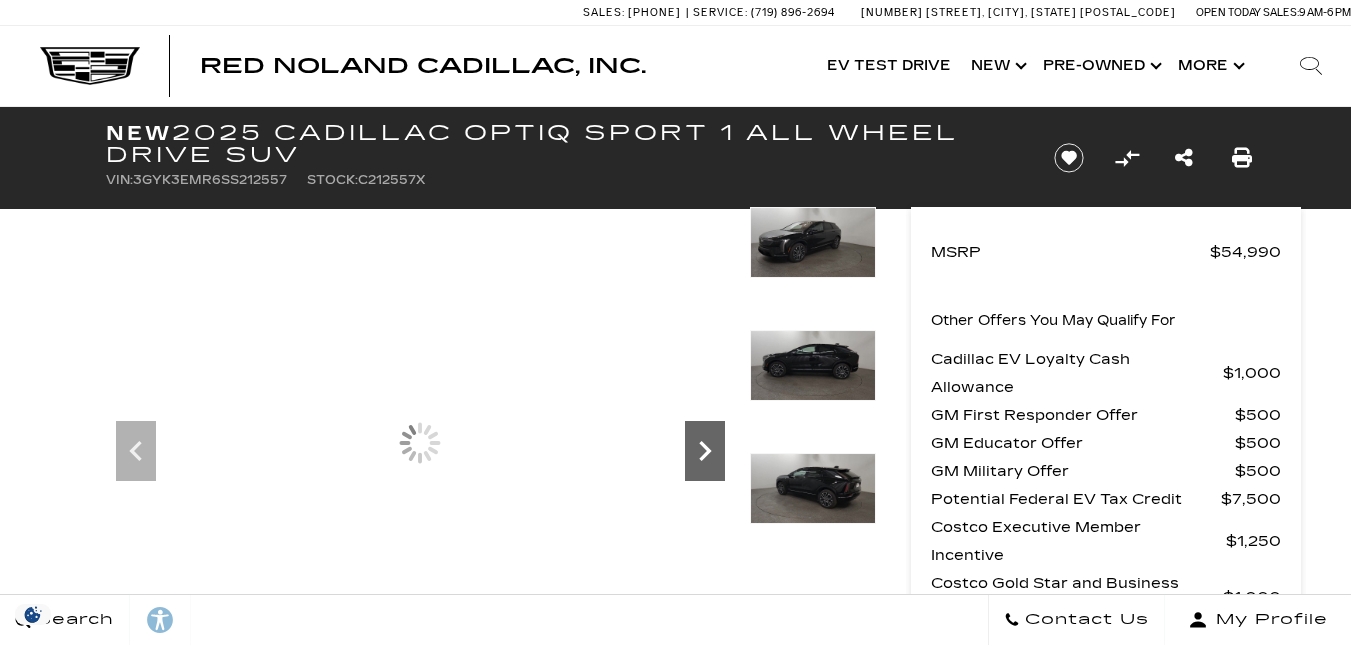 scroll, scrollTop: 211, scrollLeft: 0, axis: vertical 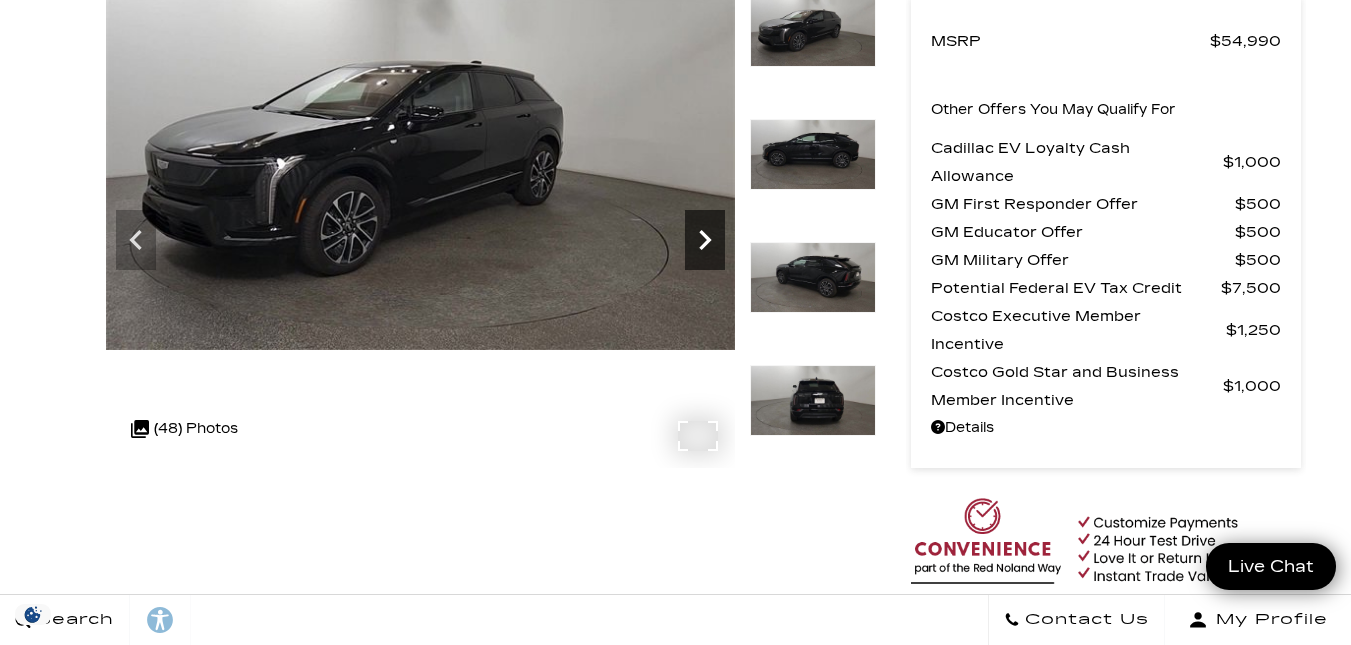 click 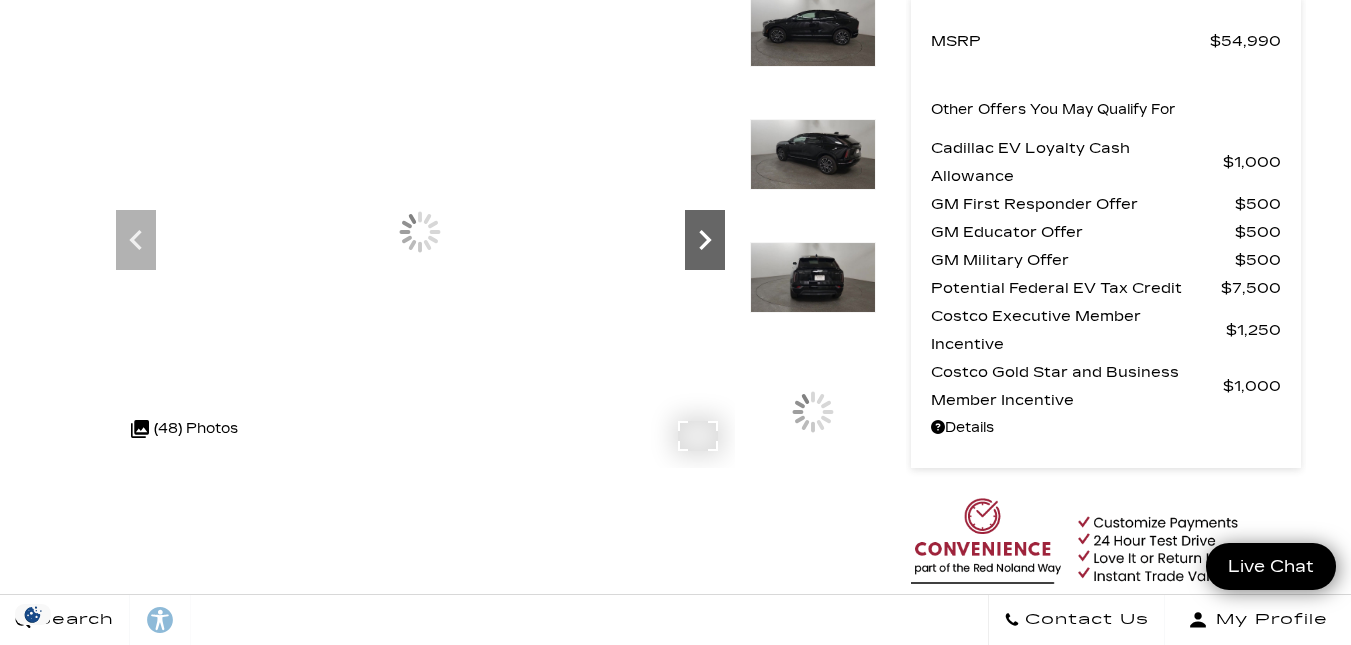 scroll, scrollTop: 211, scrollLeft: 0, axis: vertical 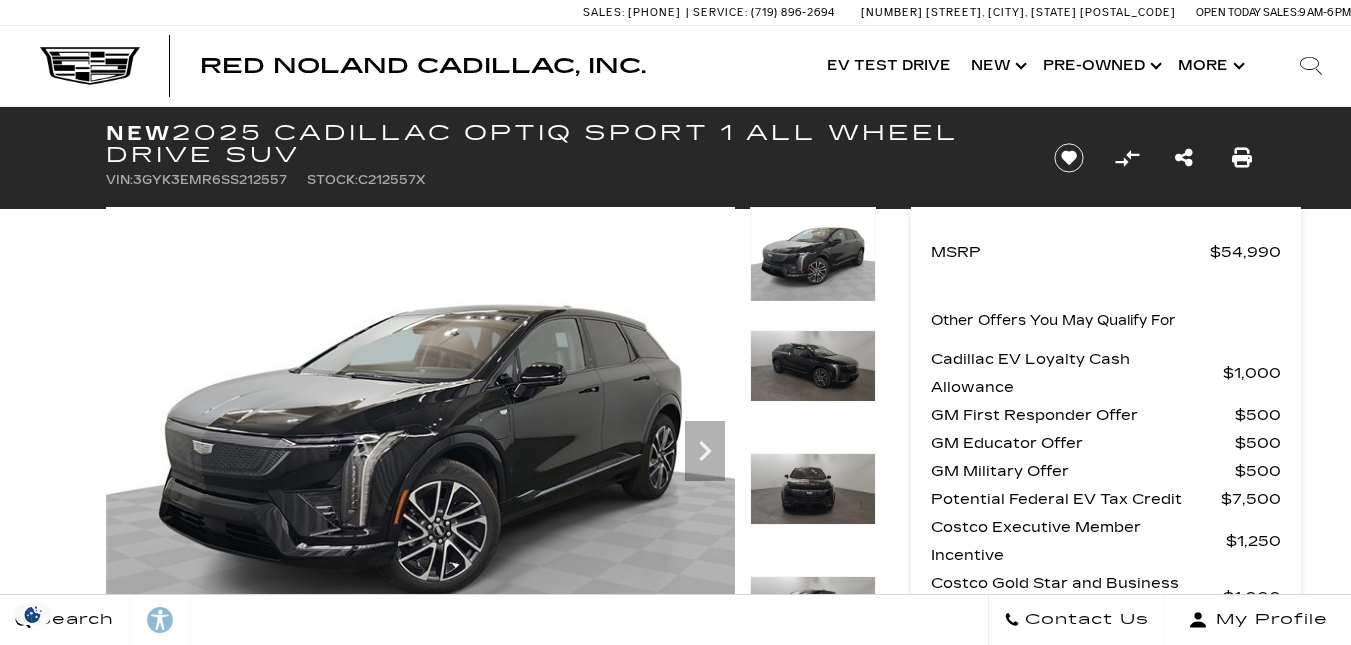 click at bounding box center (420, 443) 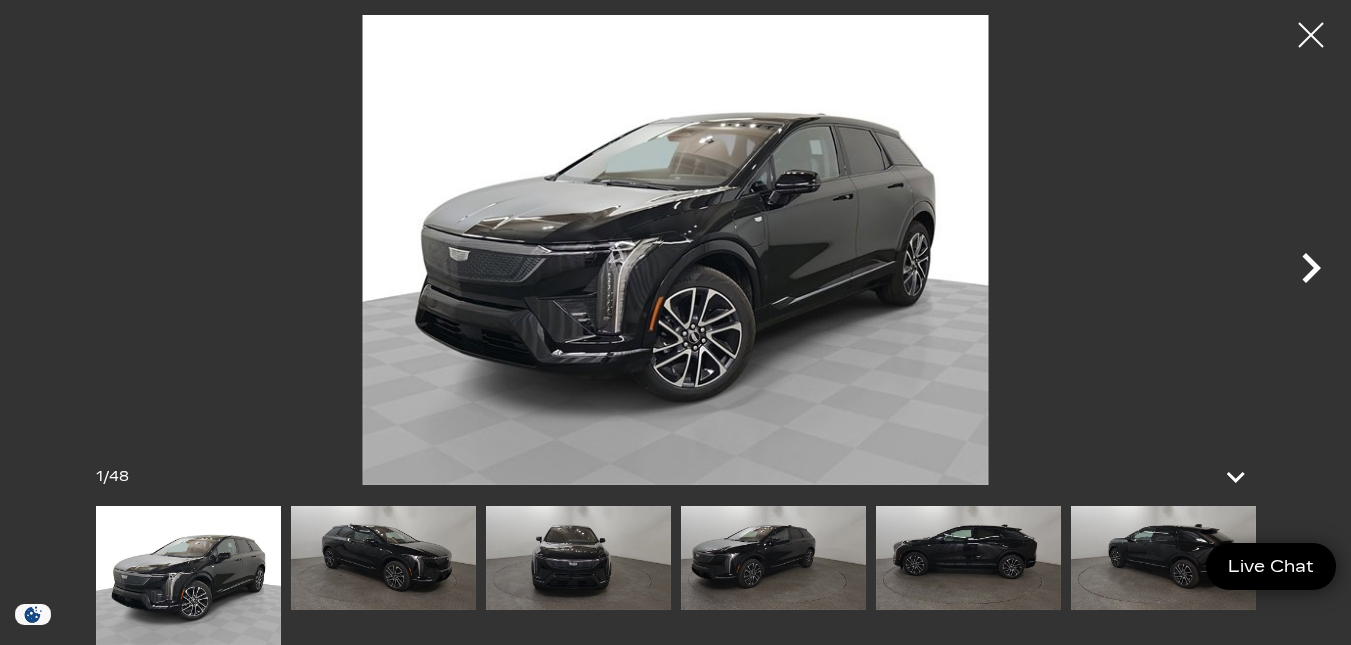 scroll, scrollTop: 211, scrollLeft: 0, axis: vertical 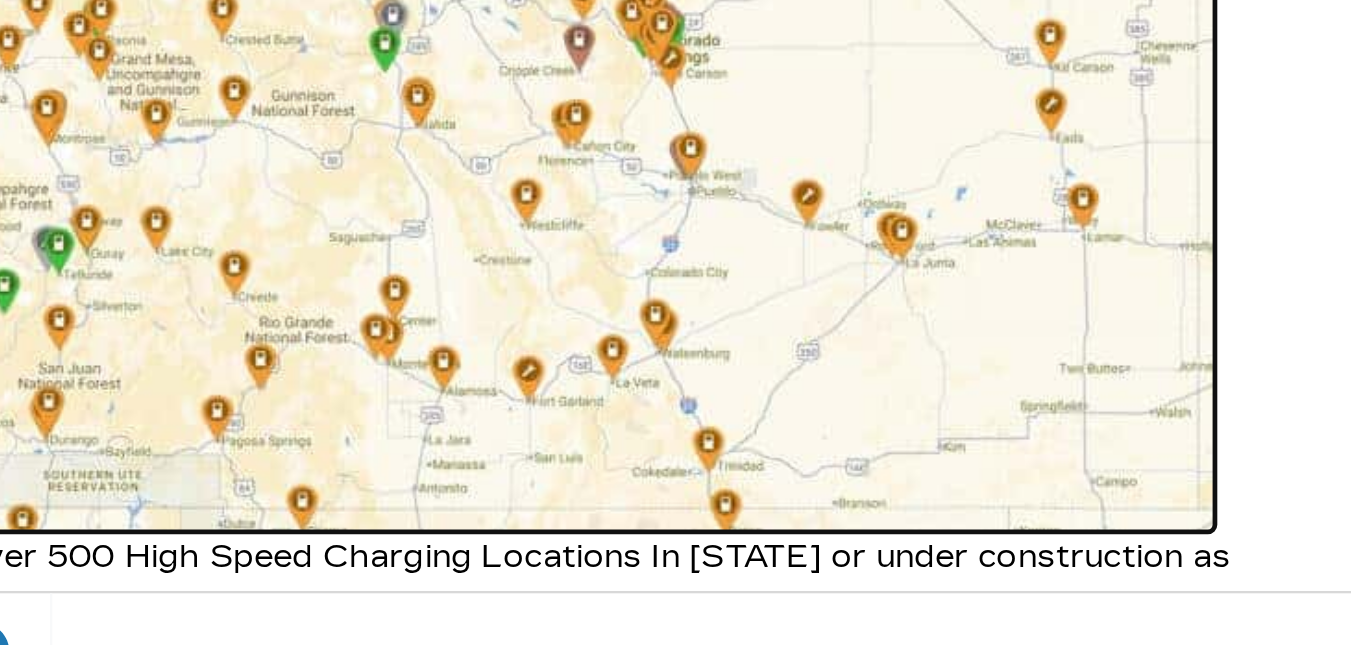 click at bounding box center [383, 345] 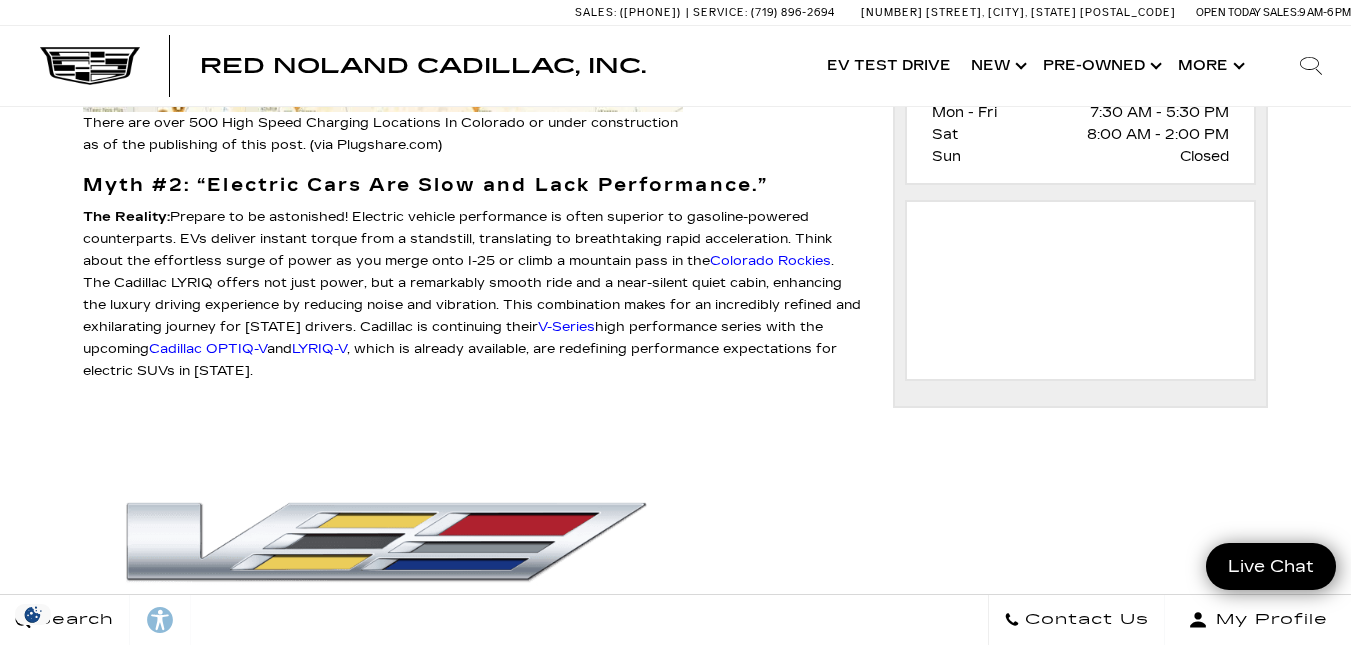 scroll, scrollTop: 1141, scrollLeft: 0, axis: vertical 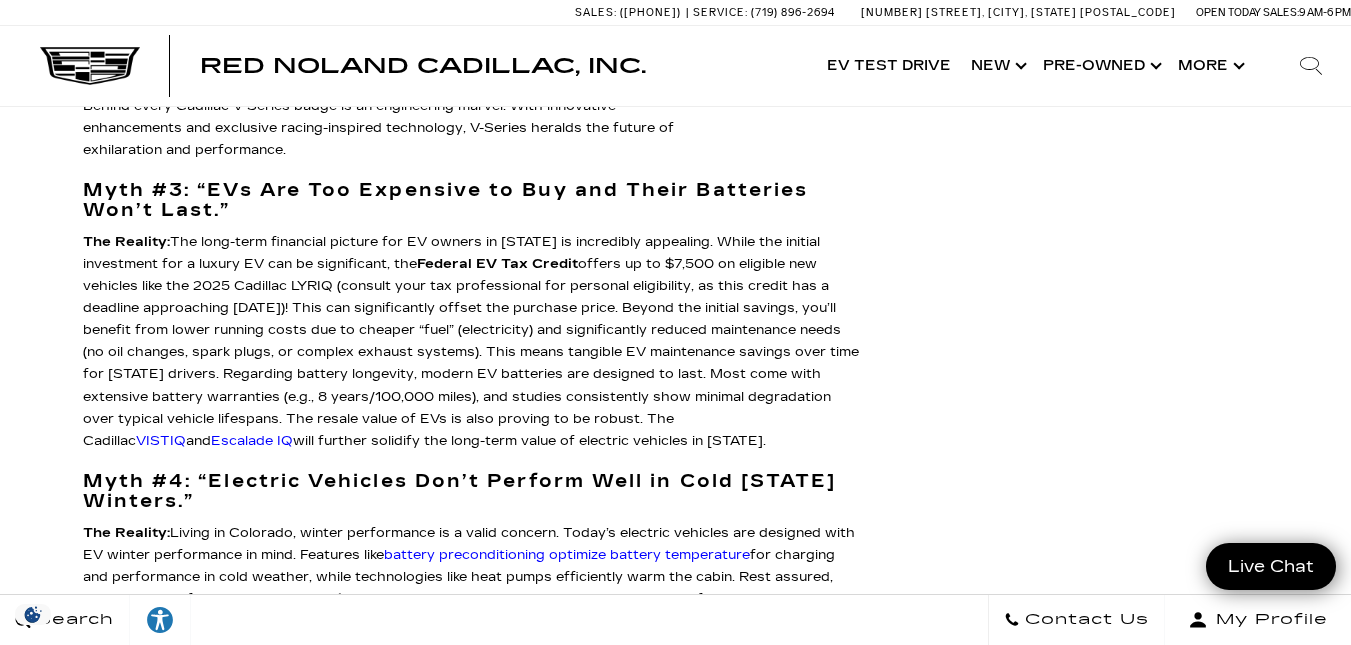click on "Electric Vehicle Myths and Truths
[DATE]
by
Red Noland Cadillac
Share this Post:
Share on Facebook
Share on Twitter
Debunking EV Myths: The Truth About Owning a Luxury Electric Vehicle in [CITY]
The whisper of an electric future is growing louder on the streets of [CITY], with luxury EVs like the  Cadillac LYRIQ  redefining automotive excellence. Yet, amidst the excitement, old myths about electric car ownership persist, often steering potential buyers away from a truly superior driving experience. At  Red Noland Cadillac !
!" at bounding box center (676, 181) 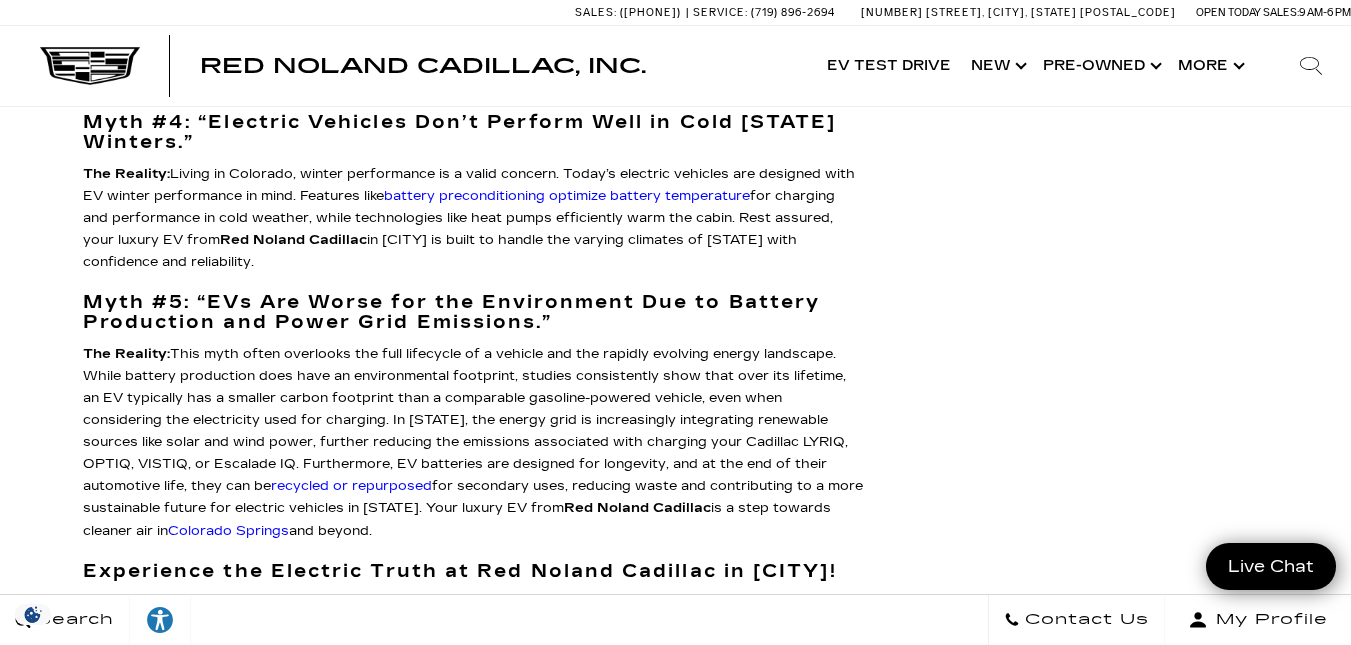 scroll, scrollTop: 2101, scrollLeft: 0, axis: vertical 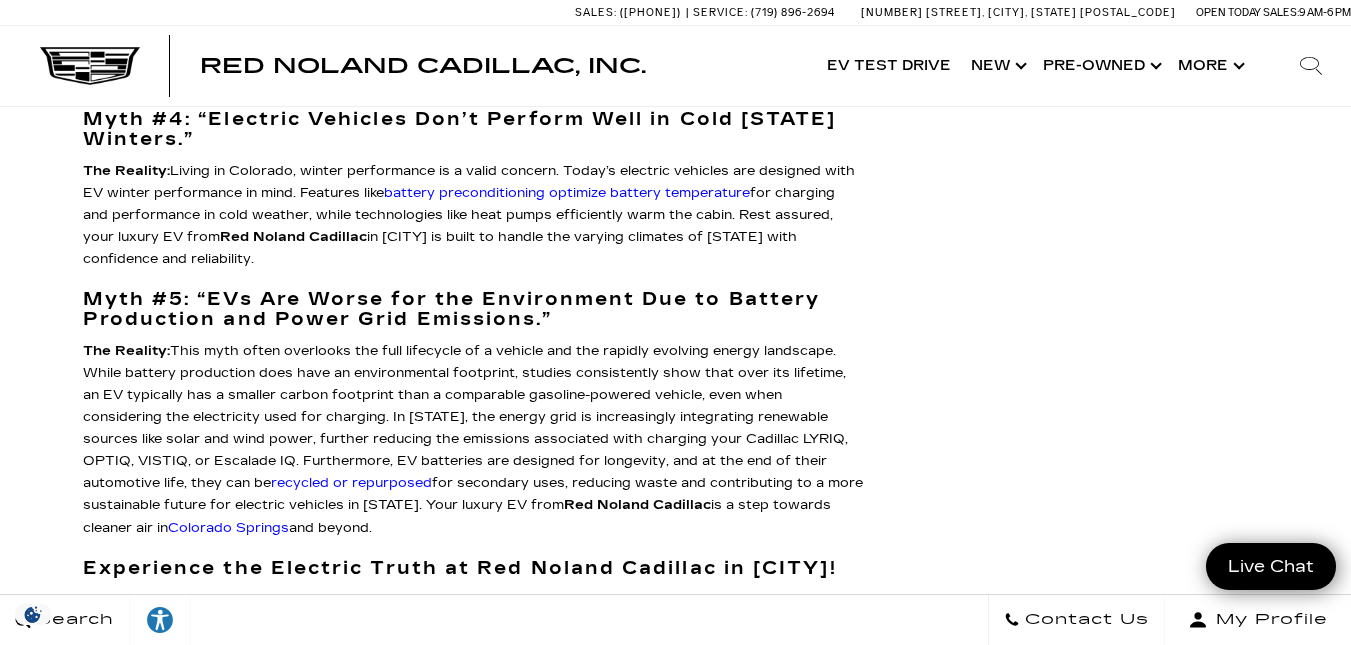 click on "Electric Vehicle Myths and Truths
[DATE]
by
Red Noland Cadillac
Share this Post:
Share on Facebook
Share on Twitter
Debunking EV Myths: The Truth About Owning a Luxury Electric Vehicle in [CITY]
The whisper of an electric future is growing louder on the streets of [CITY], with luxury EVs like the  Cadillac LYRIQ  redefining automotive excellence. Yet, amidst the excitement, old myths about electric car ownership persist, often steering potential buyers away from a truly superior driving experience. At  Red Noland Cadillac !
!" at bounding box center (676, -181) 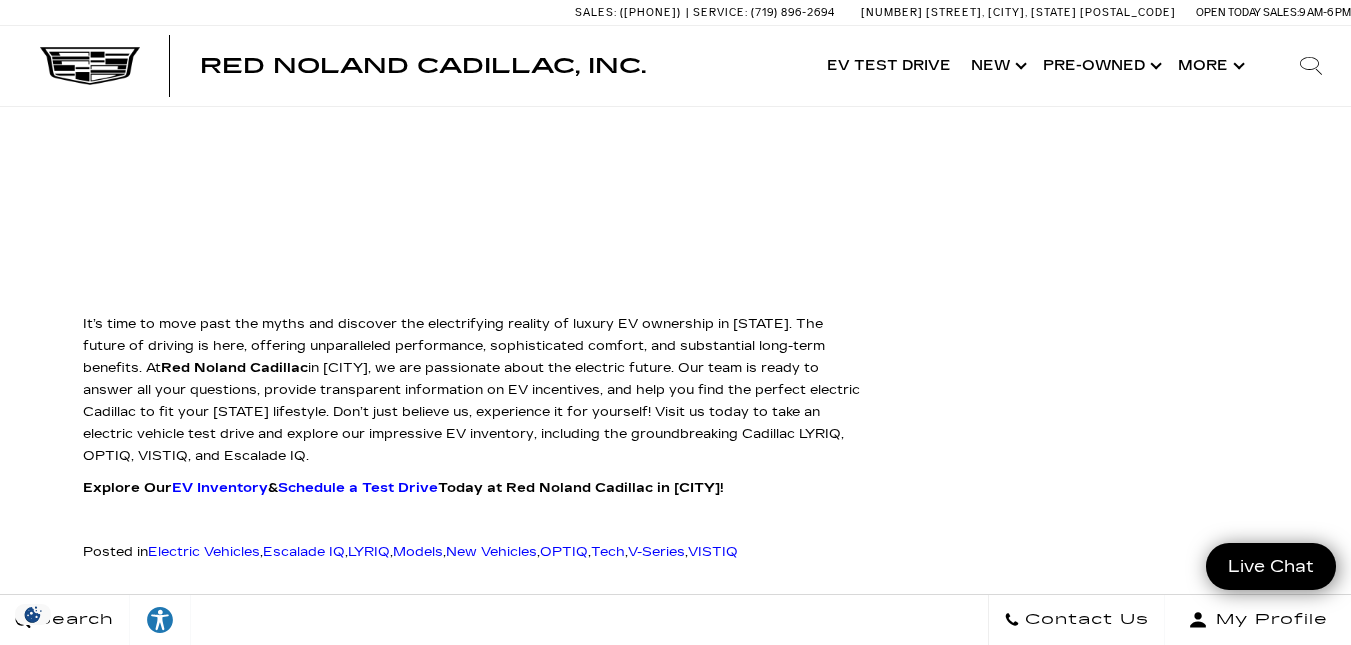 scroll, scrollTop: 2710, scrollLeft: 0, axis: vertical 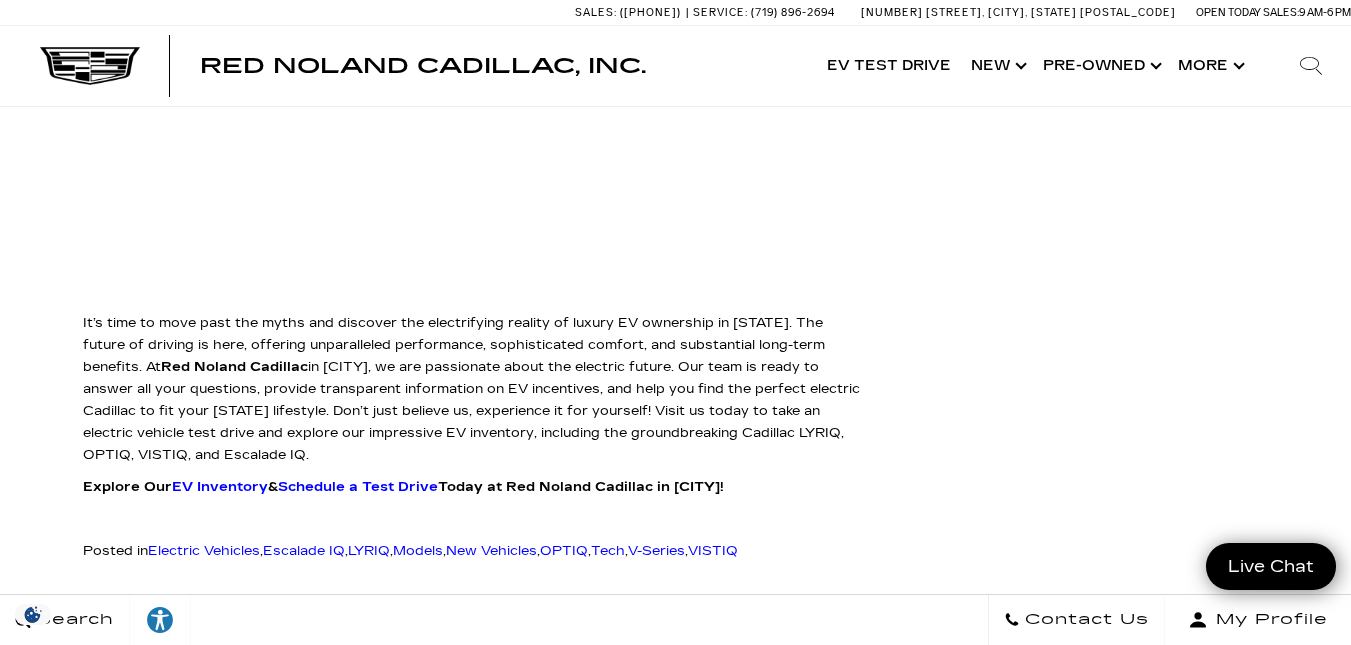 click on "It’s time to move past the myths and discover the electrifying reality of luxury EV ownership in [STATE]. The future of driving is here, offering unparalleled performance, sophisticated comfort, and substantial long-term benefits. At  Red Noland Cadillac  in [CITY], we are passionate about the electric future. Our team is ready to answer all your questions, provide transparent information on EV incentives, and help you find the perfect electric Cadillac to fit your [STATE] lifestyle. Don’t just believe us, experience it for yourself! Visit us today to take an electric vehicle test drive and explore our impressive EV inventory, including the groundbreaking Cadillac LYRIQ, OPTIQ, VISTIQ, and Escalade IQ." at bounding box center (473, 389) 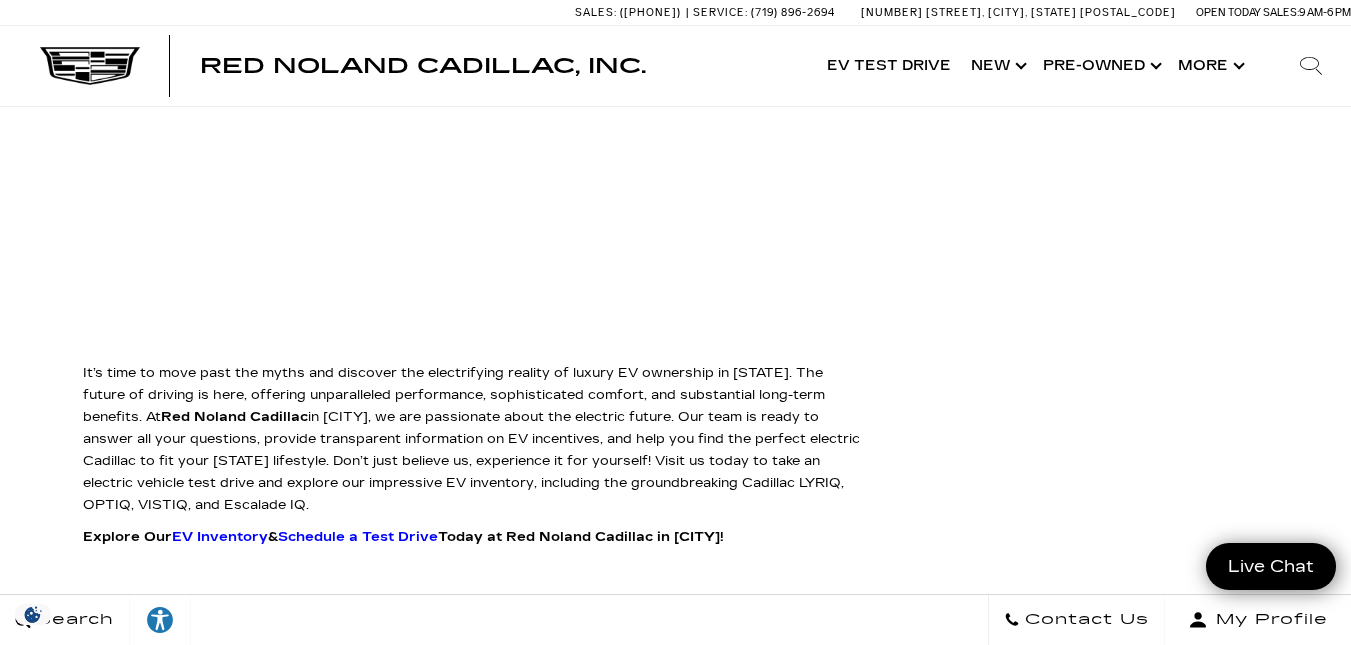 scroll, scrollTop: 2595, scrollLeft: 0, axis: vertical 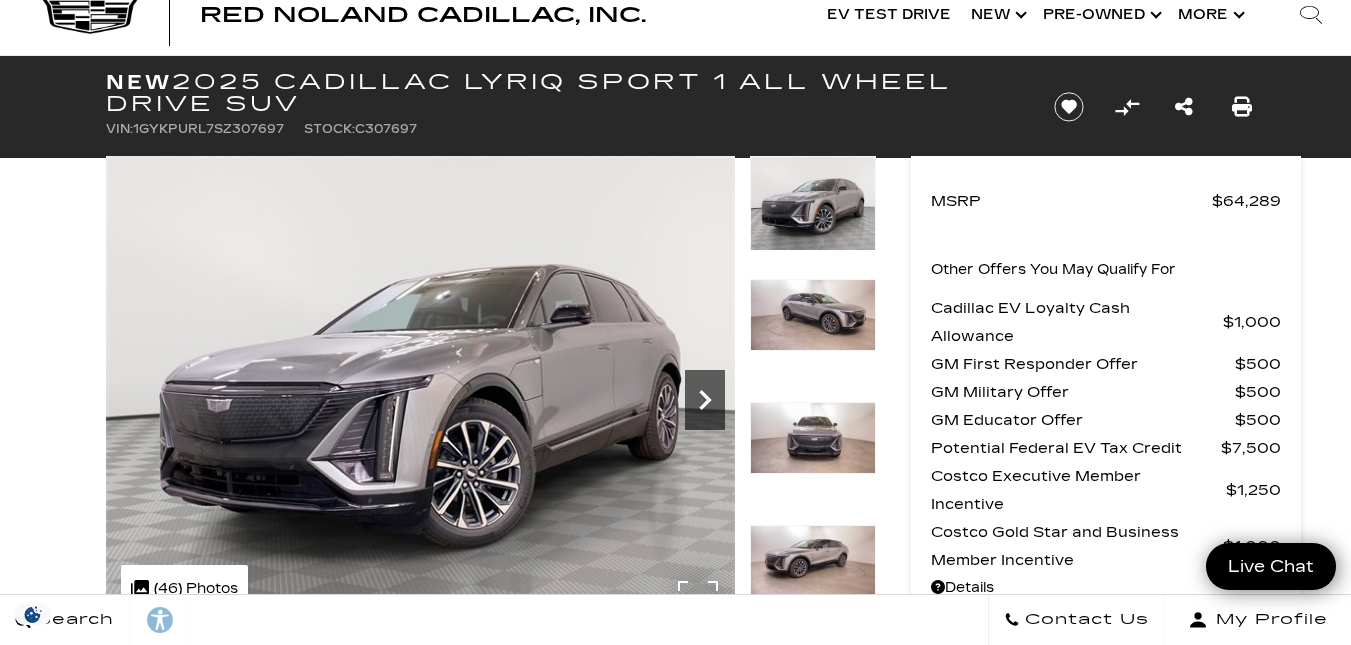 click 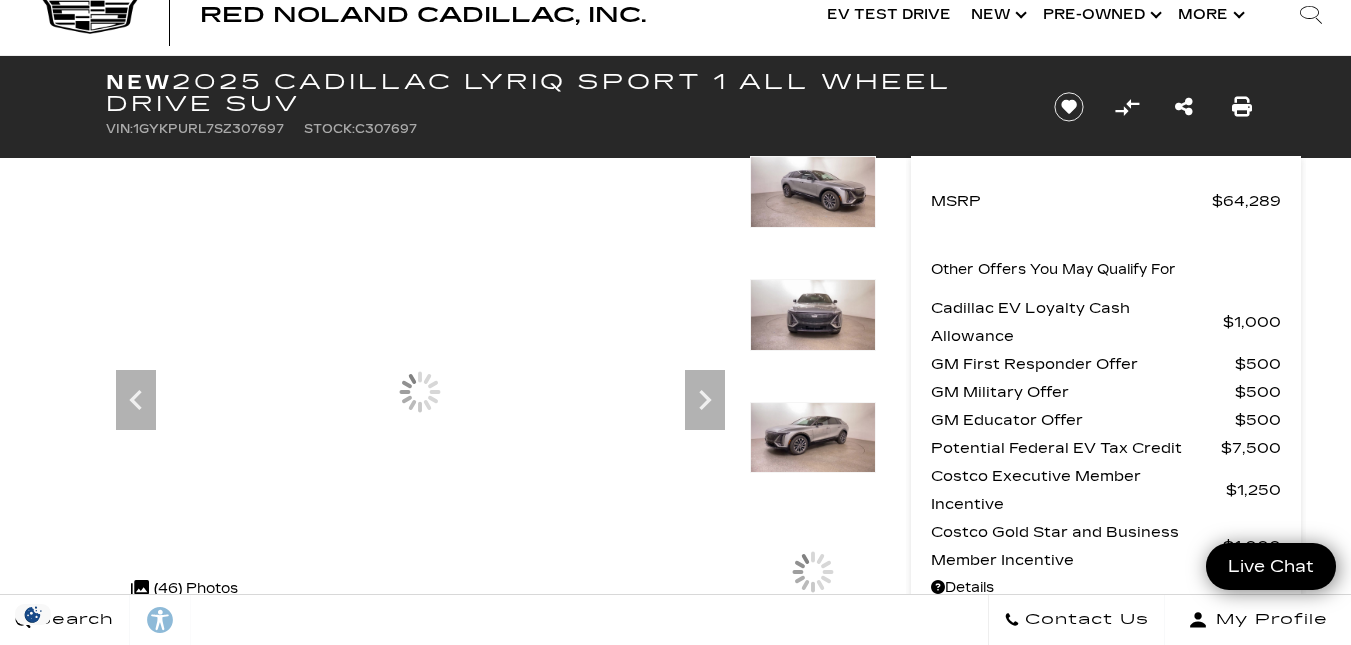 scroll, scrollTop: 0, scrollLeft: 0, axis: both 